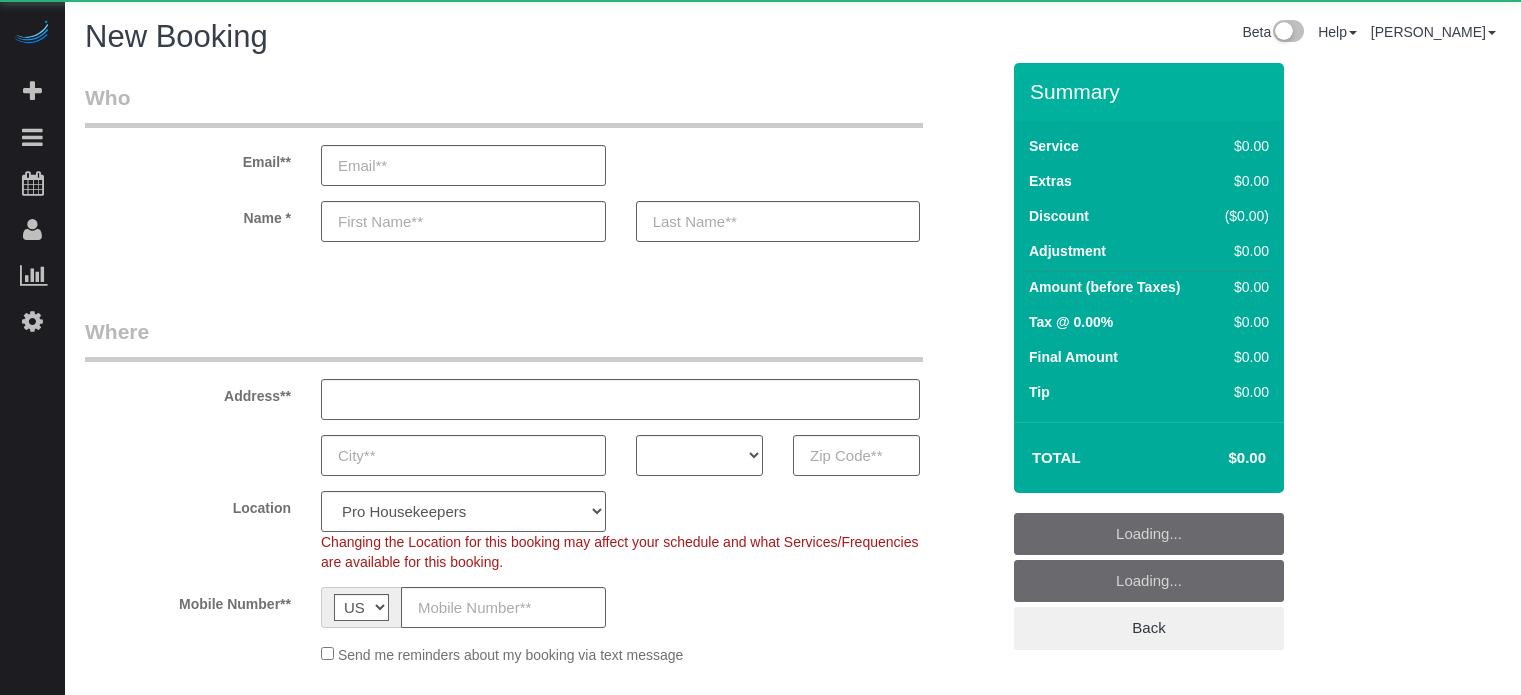 select on "4" 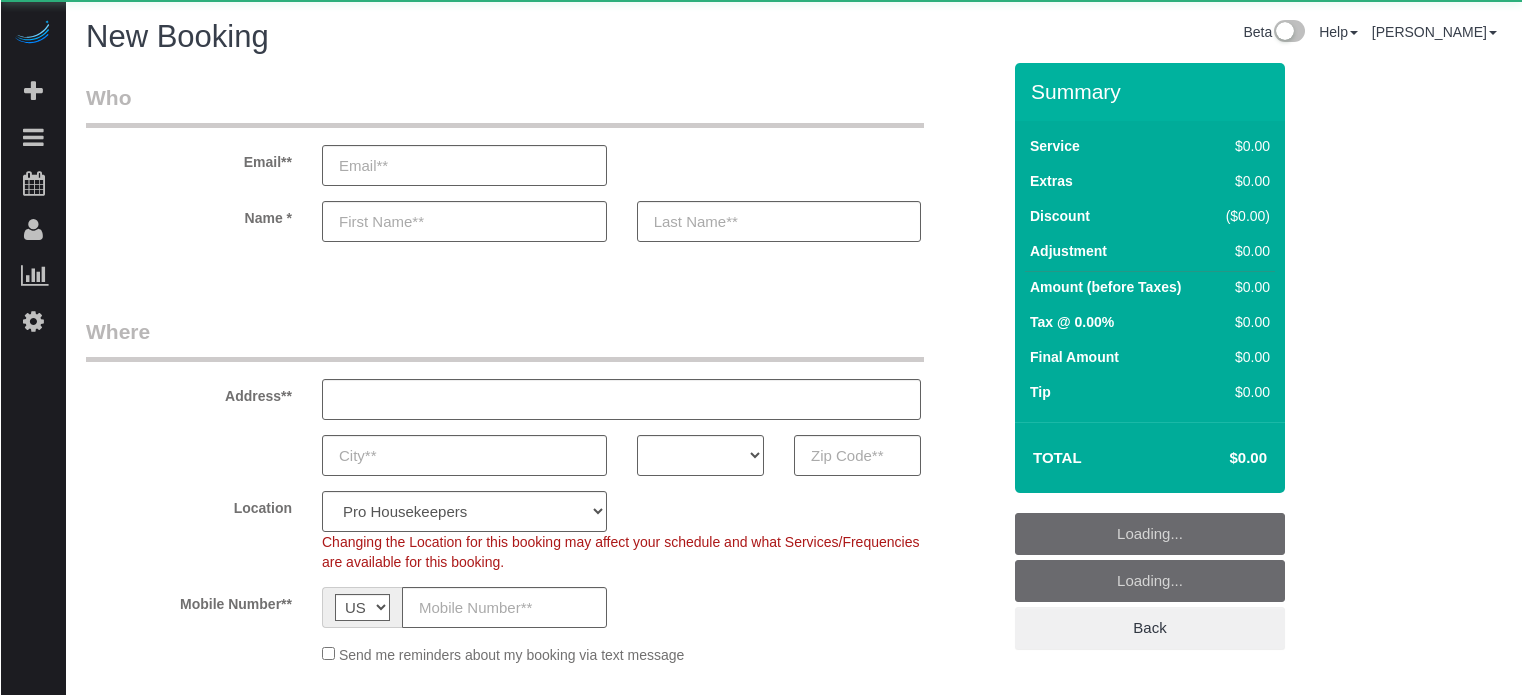 scroll, scrollTop: 0, scrollLeft: 0, axis: both 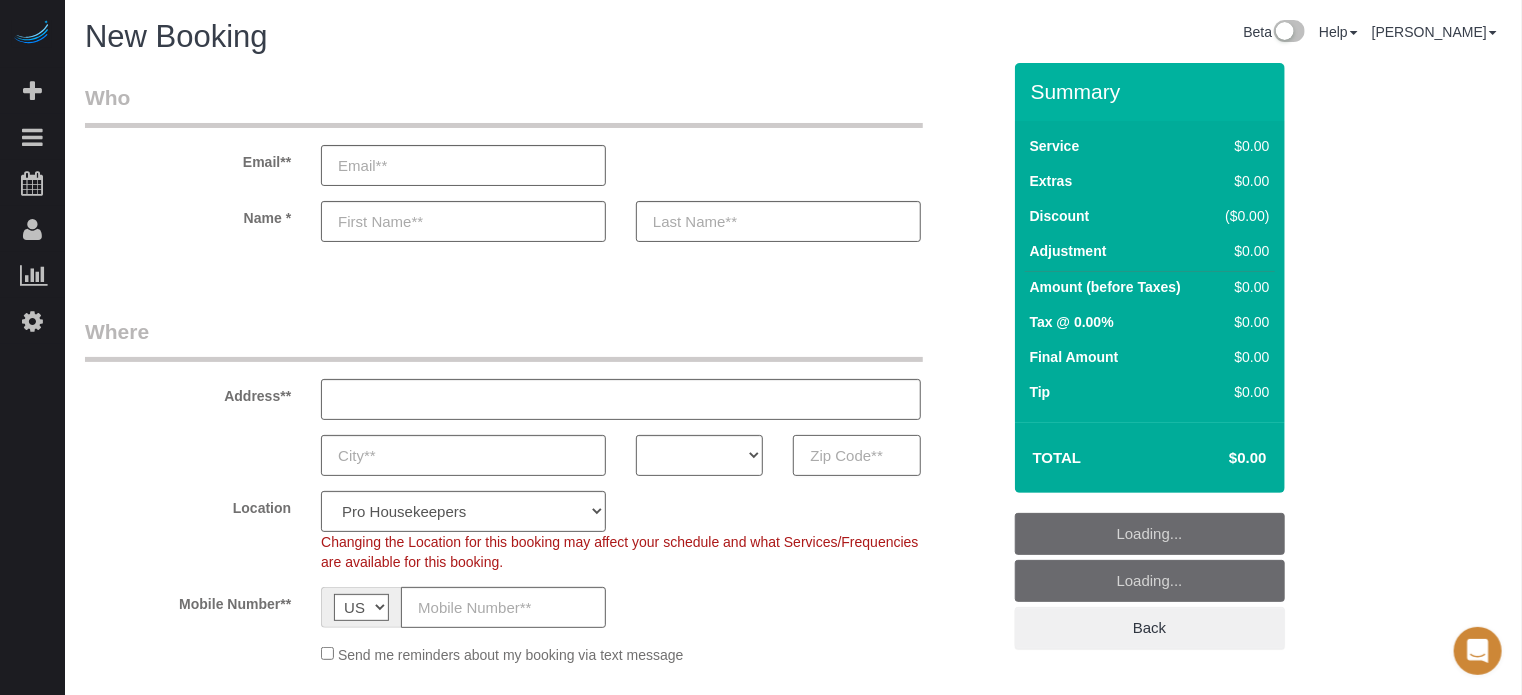 click at bounding box center [856, 455] 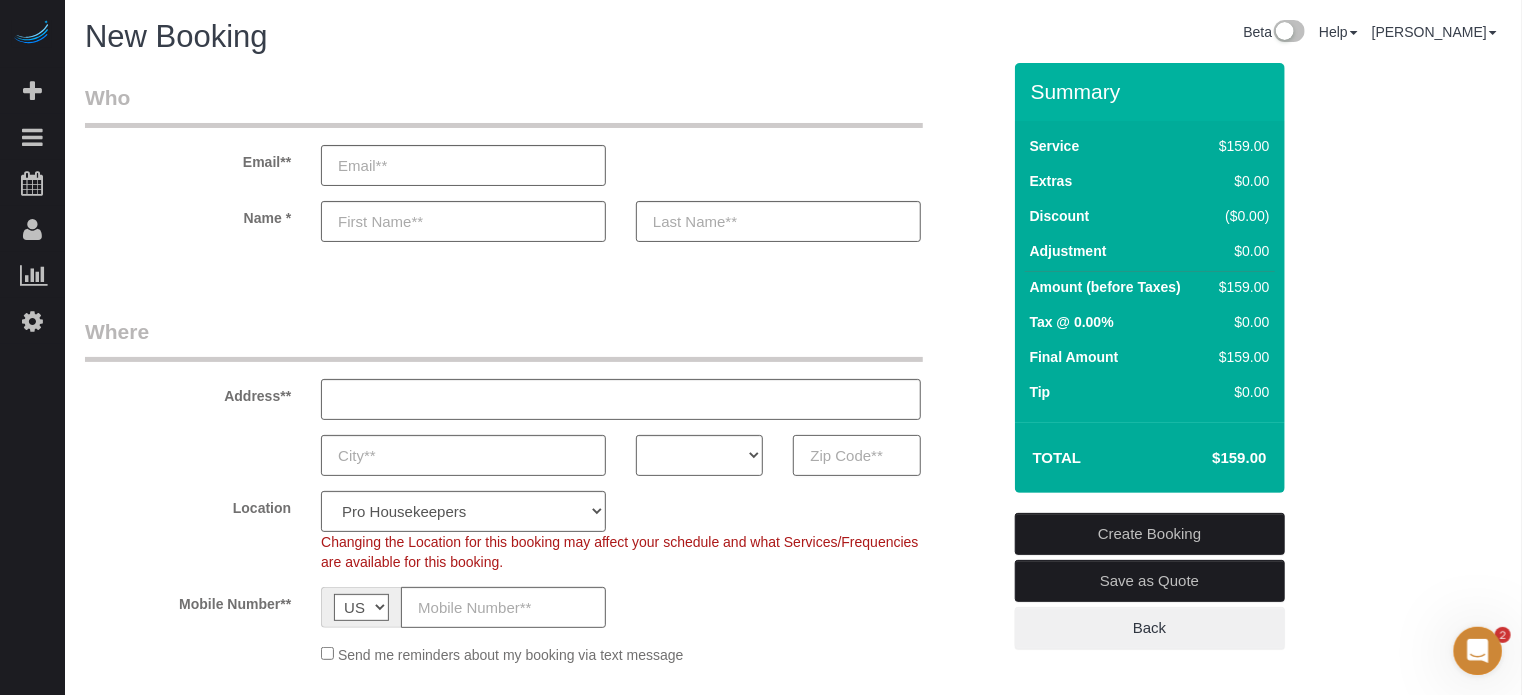 scroll, scrollTop: 0, scrollLeft: 0, axis: both 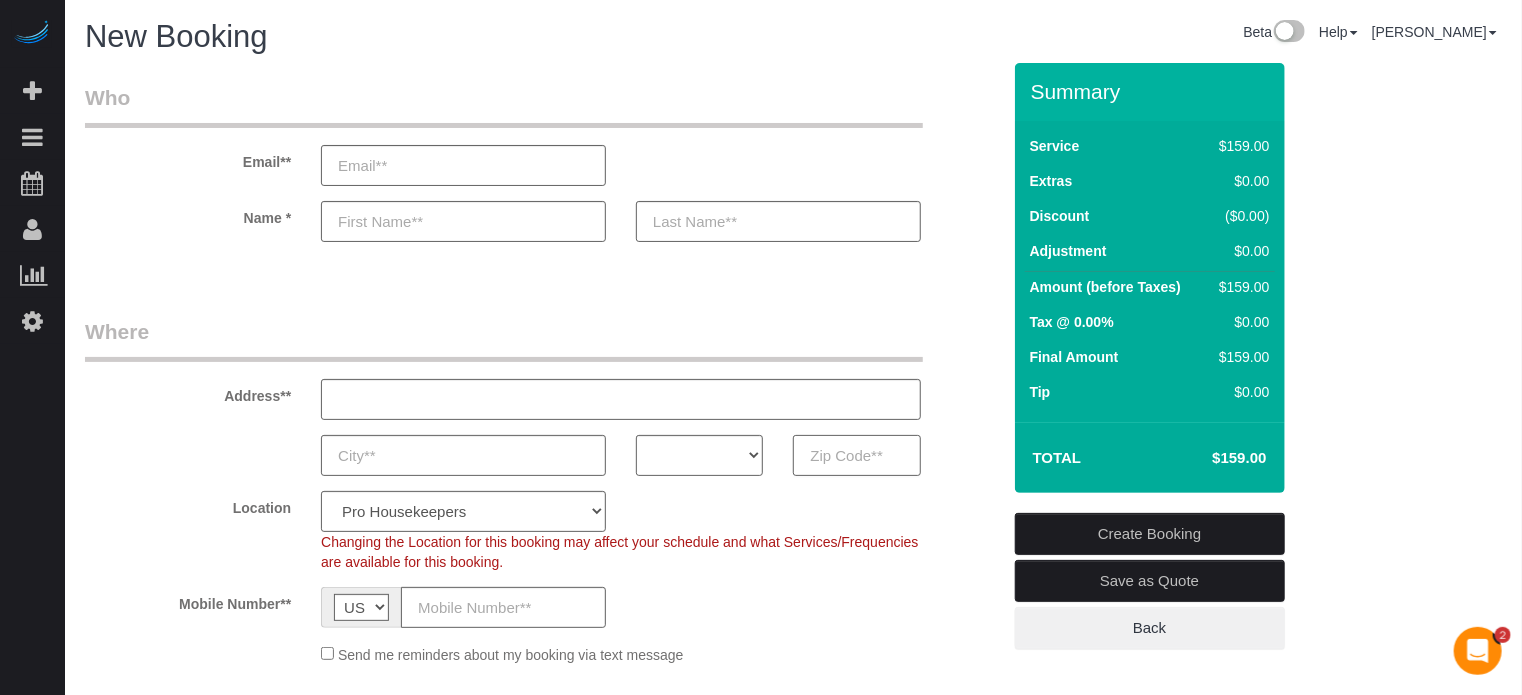 paste on "33054" 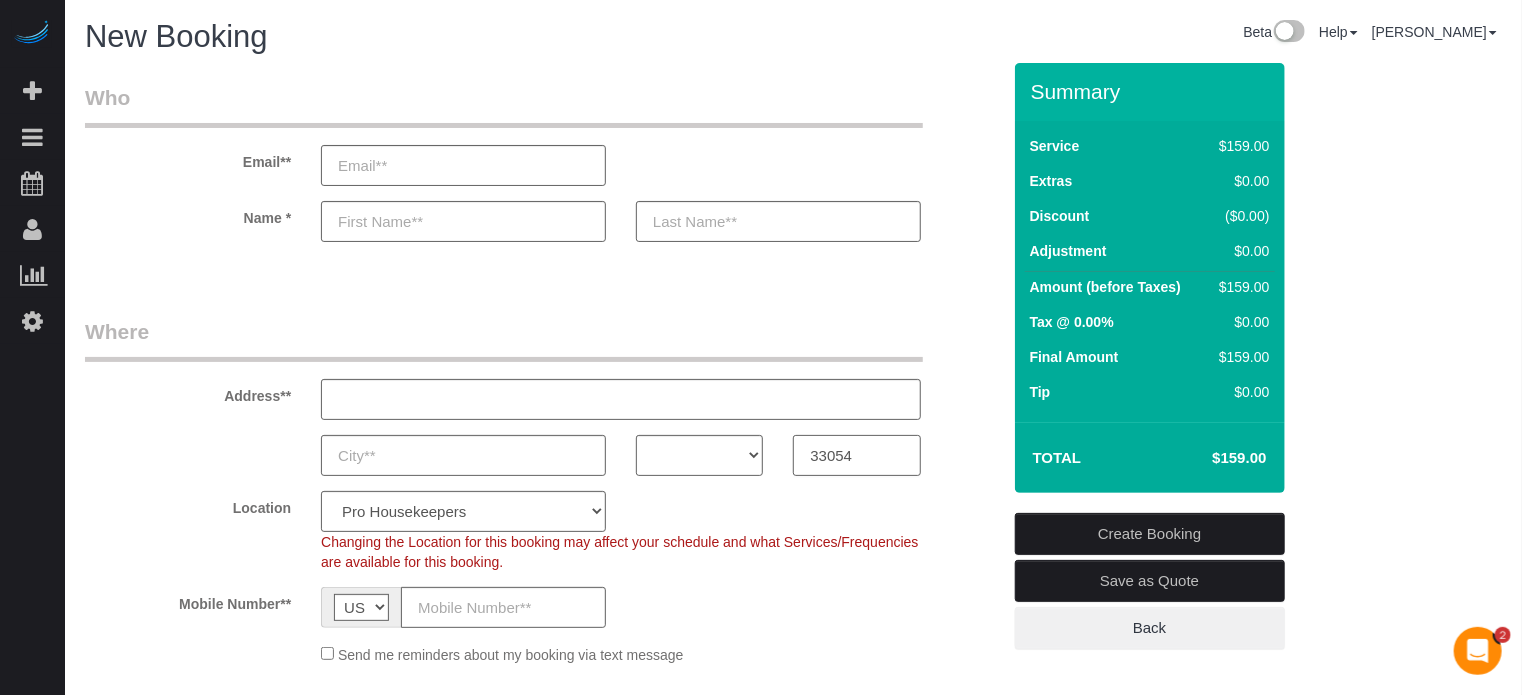 type on "33054" 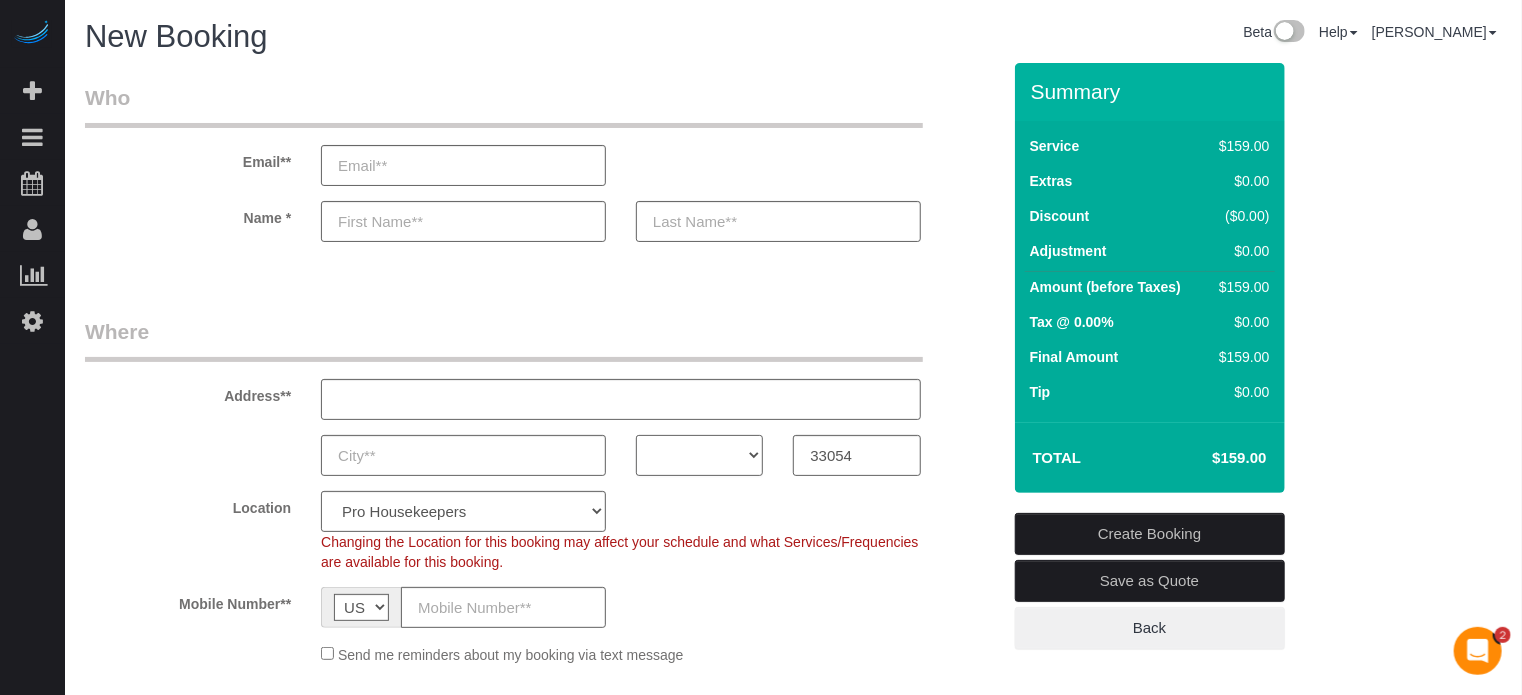 click on "AK
AL
AR
AZ
CA
CO
CT
DC
DE
[GEOGRAPHIC_DATA]
[GEOGRAPHIC_DATA]
HI
IA
ID
IL
IN
KS
[GEOGRAPHIC_DATA]
LA
MA
MD
ME
MI
[GEOGRAPHIC_DATA]
[GEOGRAPHIC_DATA]
MS
MT
[GEOGRAPHIC_DATA]
ND
NE
NH
[GEOGRAPHIC_DATA]
NM
NV
[GEOGRAPHIC_DATA]
[GEOGRAPHIC_DATA]
OK
OR
[GEOGRAPHIC_DATA]
[GEOGRAPHIC_DATA]
SC
SD
[GEOGRAPHIC_DATA]
[GEOGRAPHIC_DATA]
UT
VA
VT
[GEOGRAPHIC_DATA]
WI
WV
WY" at bounding box center (699, 455) 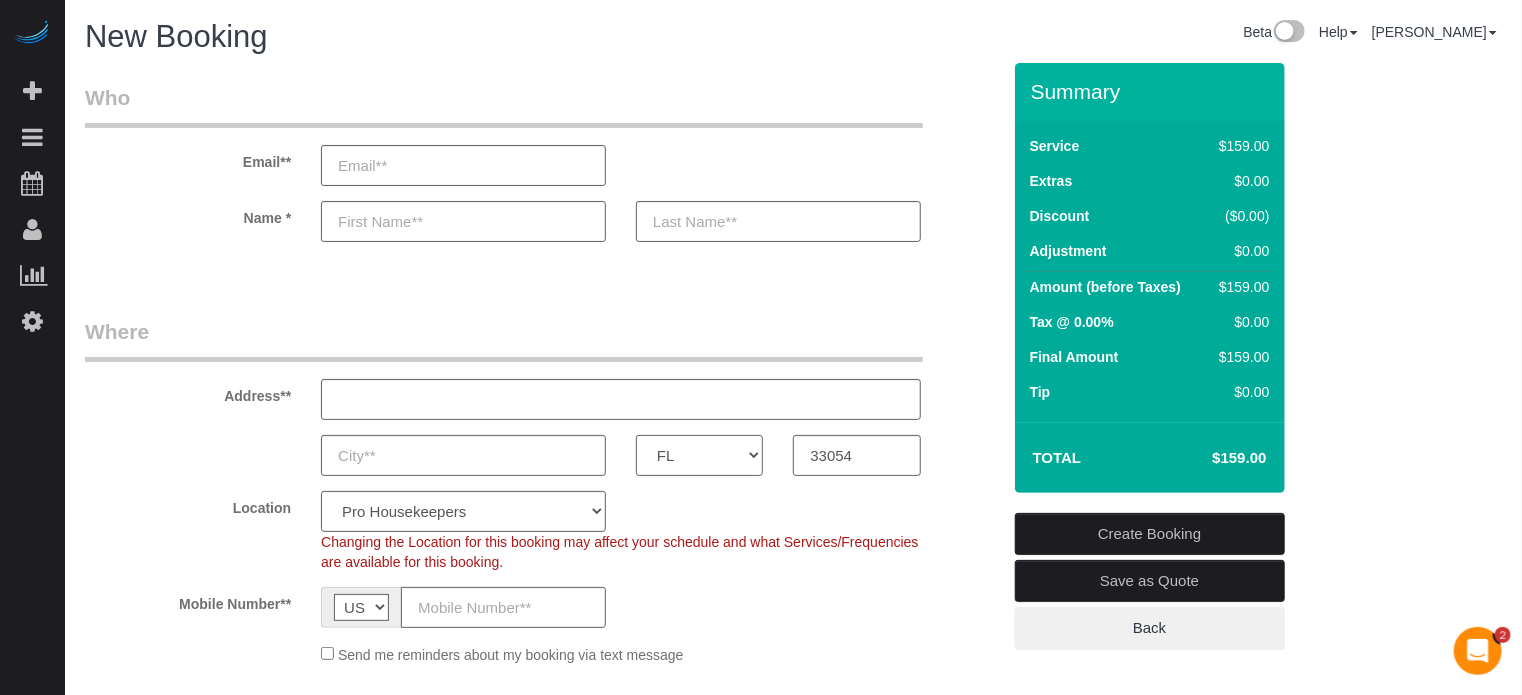 click on "AK
AL
AR
AZ
CA
CO
CT
DC
DE
[GEOGRAPHIC_DATA]
[GEOGRAPHIC_DATA]
HI
IA
ID
IL
IN
KS
[GEOGRAPHIC_DATA]
LA
MA
MD
ME
MI
[GEOGRAPHIC_DATA]
[GEOGRAPHIC_DATA]
MS
MT
[GEOGRAPHIC_DATA]
ND
NE
NH
[GEOGRAPHIC_DATA]
NM
NV
[GEOGRAPHIC_DATA]
[GEOGRAPHIC_DATA]
OK
OR
[GEOGRAPHIC_DATA]
[GEOGRAPHIC_DATA]
SC
SD
[GEOGRAPHIC_DATA]
[GEOGRAPHIC_DATA]
UT
VA
VT
[GEOGRAPHIC_DATA]
WI
WV
WY" at bounding box center [699, 455] 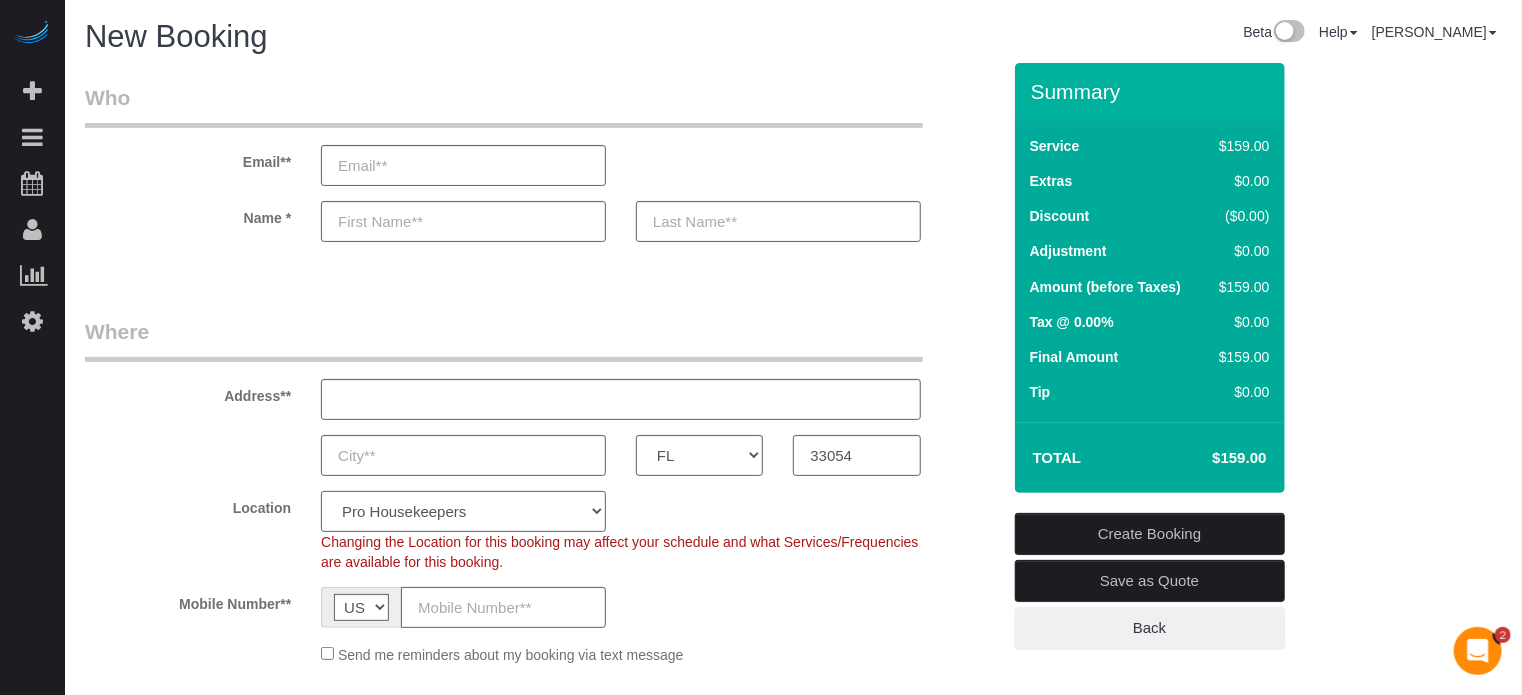 click on "Pro Housekeepers [GEOGRAPHIC_DATA] [GEOGRAPHIC_DATA] [GEOGRAPHIC_DATA] [GEOGRAPHIC_DATA] [GEOGRAPHIC_DATA] [GEOGRAPHIC_DATA] [GEOGRAPHIC_DATA] [GEOGRAPHIC_DATA] [GEOGRAPHIC_DATA] [GEOGRAPHIC_DATA] [GEOGRAPHIC_DATA] [US_STATE] [GEOGRAPHIC_DATA] [GEOGRAPHIC_DATA] Area [GEOGRAPHIC_DATA] Area [GEOGRAPHIC_DATA] [GEOGRAPHIC_DATA] Area [GEOGRAPHIC_DATA] [GEOGRAPHIC_DATA] [GEOGRAPHIC_DATA] [GEOGRAPHIC_DATA] Area [GEOGRAPHIC_DATA] [GEOGRAPHIC_DATA] [GEOGRAPHIC_DATA] Area [GEOGRAPHIC_DATA] [GEOGRAPHIC_DATA] [US_STATE] [GEOGRAPHIC_DATA]" 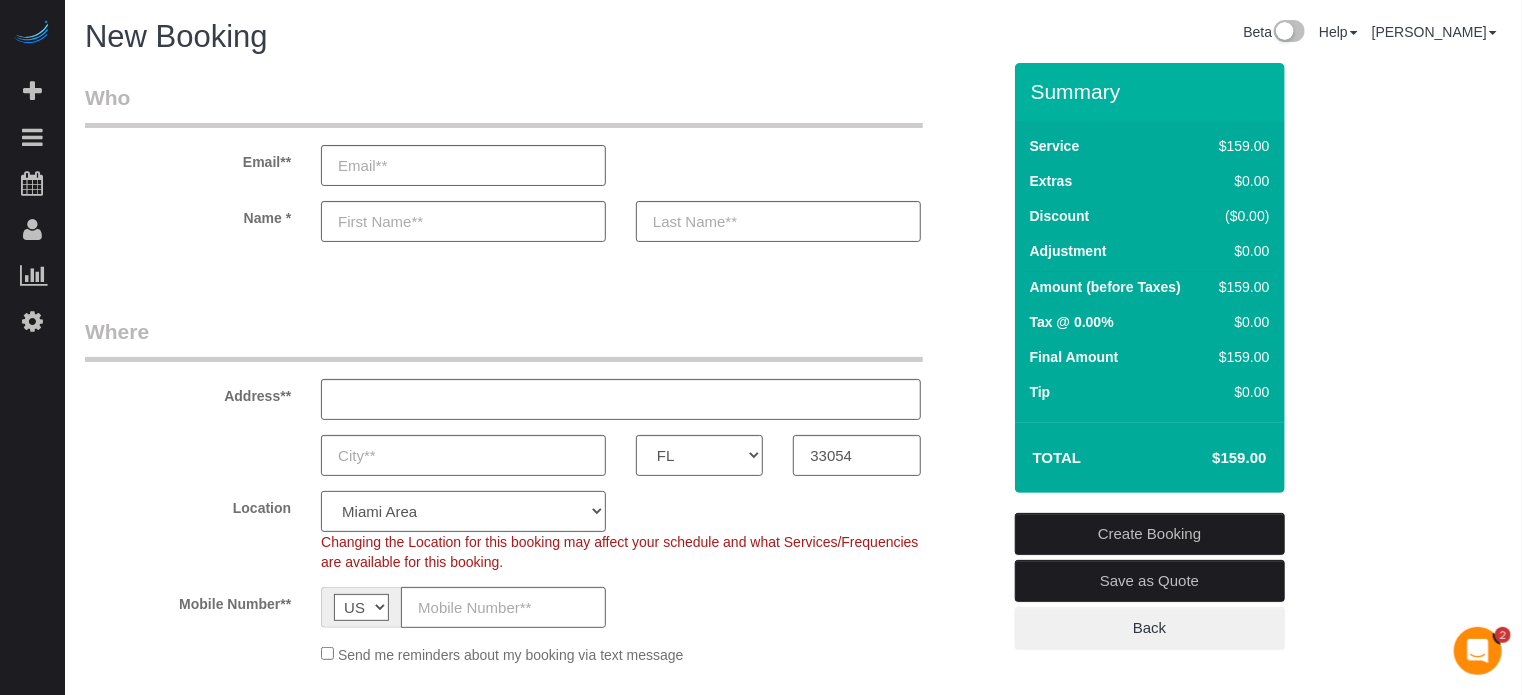 click on "Pro Housekeepers [GEOGRAPHIC_DATA] [GEOGRAPHIC_DATA] [GEOGRAPHIC_DATA] [GEOGRAPHIC_DATA] [GEOGRAPHIC_DATA] [GEOGRAPHIC_DATA] [GEOGRAPHIC_DATA] [GEOGRAPHIC_DATA] [GEOGRAPHIC_DATA] [GEOGRAPHIC_DATA] [GEOGRAPHIC_DATA] [US_STATE] [GEOGRAPHIC_DATA] [GEOGRAPHIC_DATA] Area [GEOGRAPHIC_DATA] Area [GEOGRAPHIC_DATA] [GEOGRAPHIC_DATA] Area [GEOGRAPHIC_DATA] [GEOGRAPHIC_DATA] [GEOGRAPHIC_DATA] [GEOGRAPHIC_DATA] Area [GEOGRAPHIC_DATA] [GEOGRAPHIC_DATA] [GEOGRAPHIC_DATA] Area [GEOGRAPHIC_DATA] [GEOGRAPHIC_DATA] [US_STATE] [GEOGRAPHIC_DATA]" 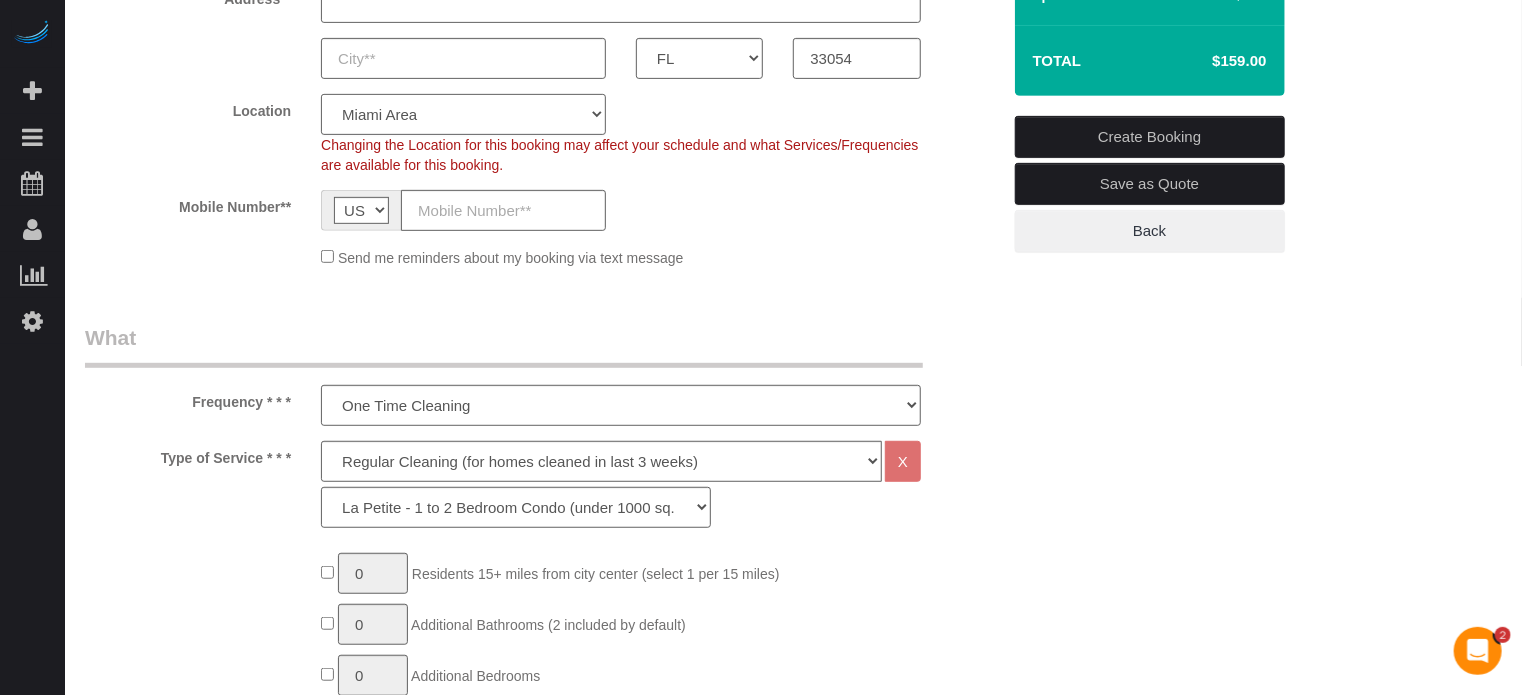 scroll, scrollTop: 400, scrollLeft: 0, axis: vertical 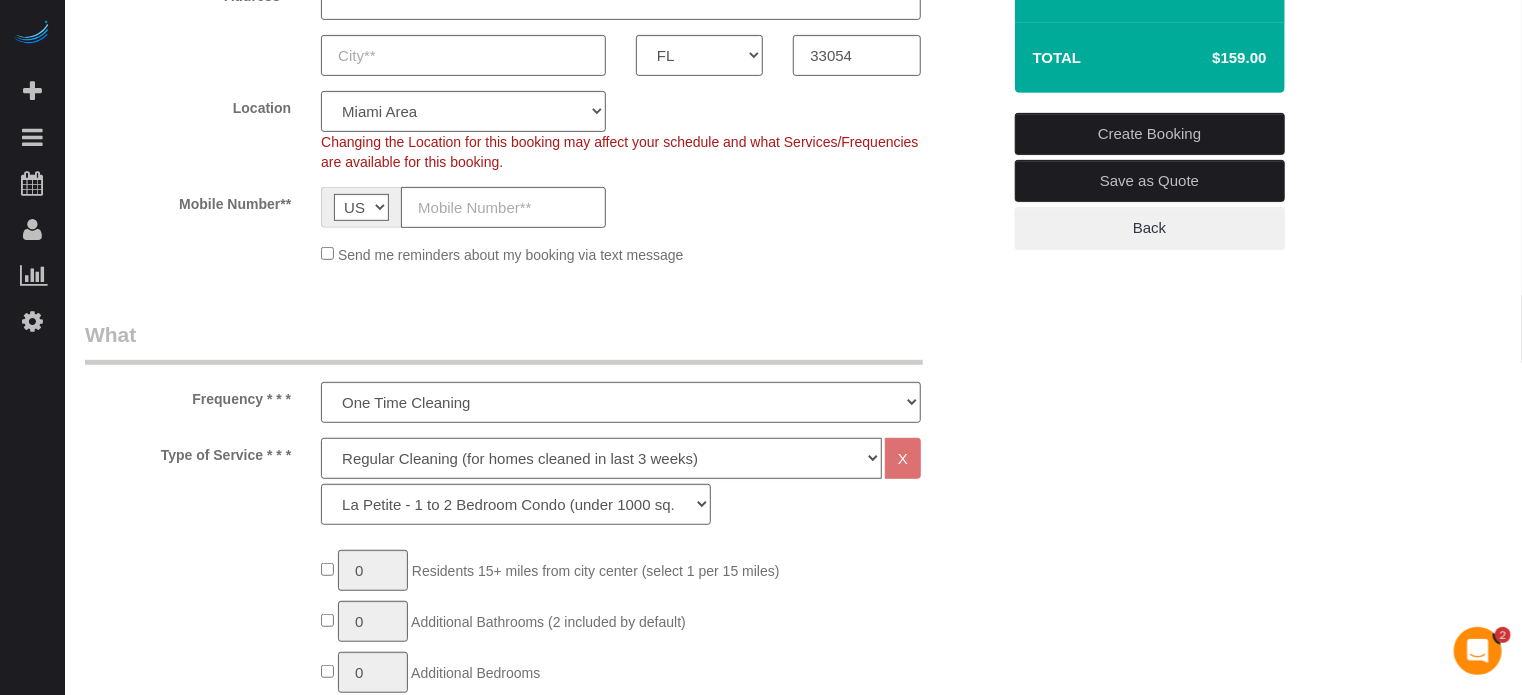 click on "Deep Cleaning (for homes that have not been cleaned in 3+ weeks) Spruce Regular Cleaning (for homes cleaned in last 3 weeks) Moving Cleanup (to clean home for new tenants) Post Construction Cleaning Vacation Rental Cleaning Hourly" 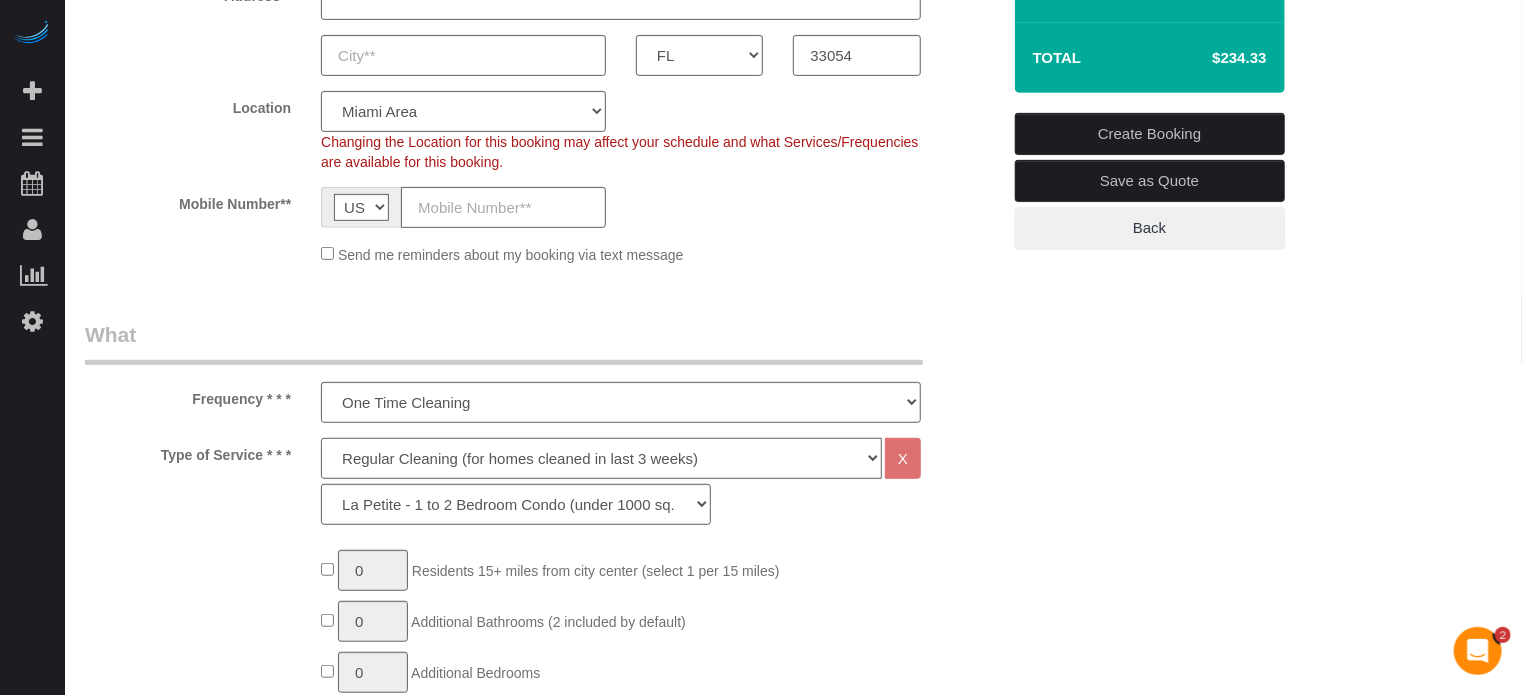 select on "5" 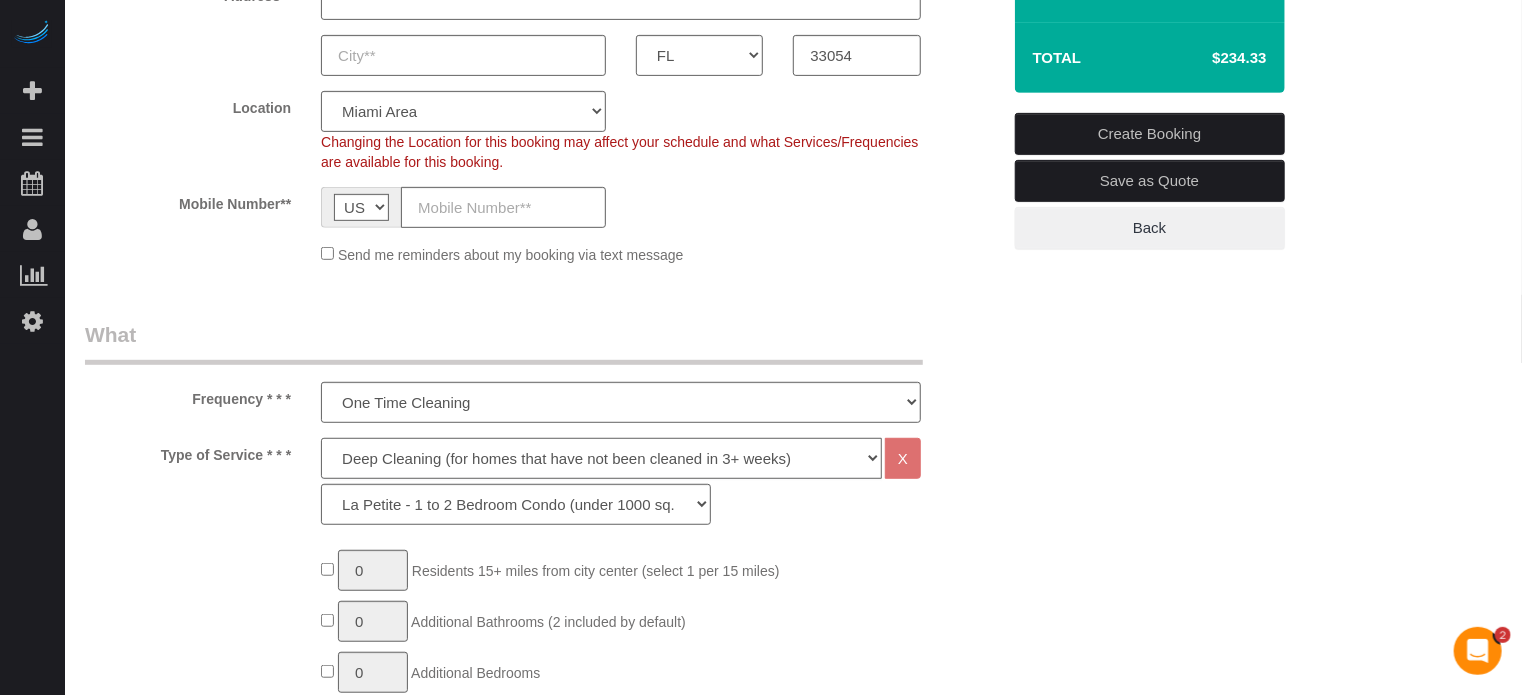 click on "Deep Cleaning (for homes that have not been cleaned in 3+ weeks) Spruce Regular Cleaning (for homes cleaned in last 3 weeks) Moving Cleanup (to clean home for new tenants) Post Construction Cleaning Vacation Rental Cleaning Hourly" 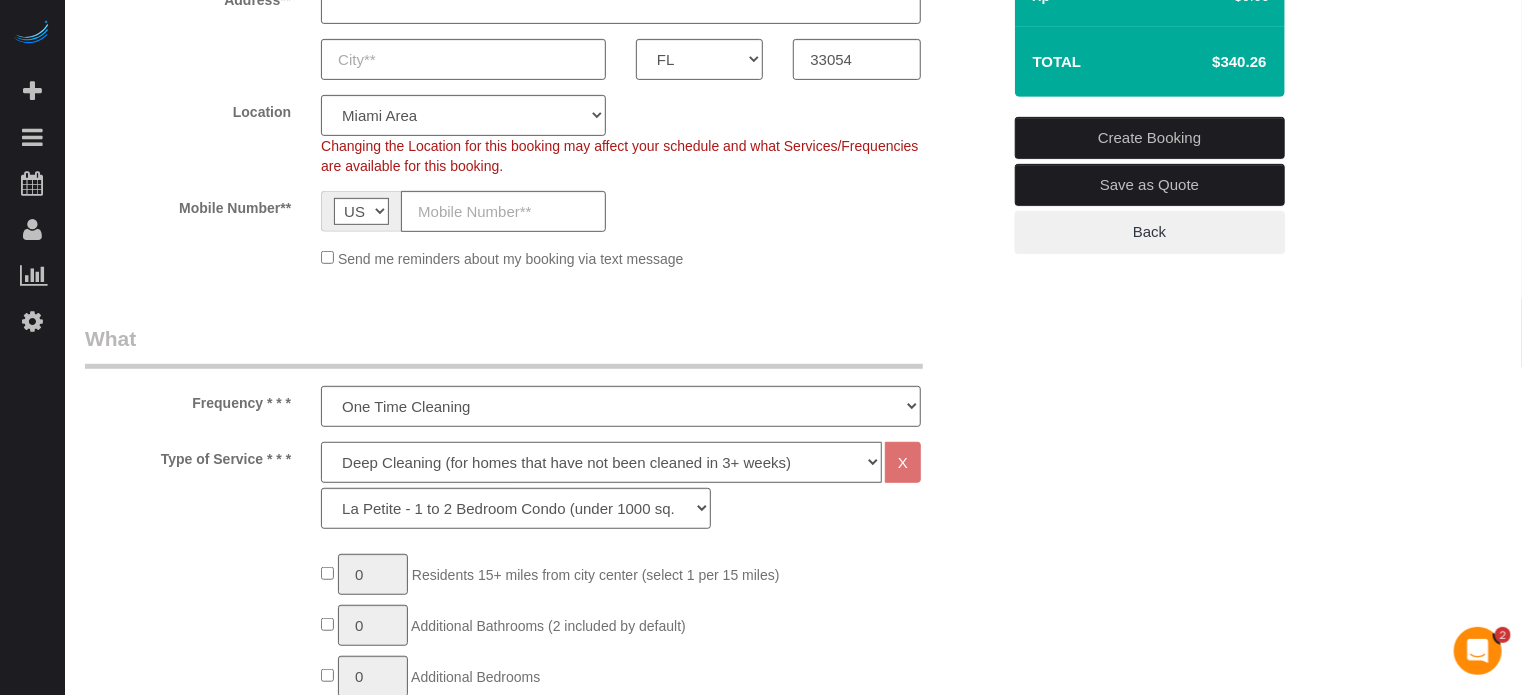 scroll, scrollTop: 200, scrollLeft: 0, axis: vertical 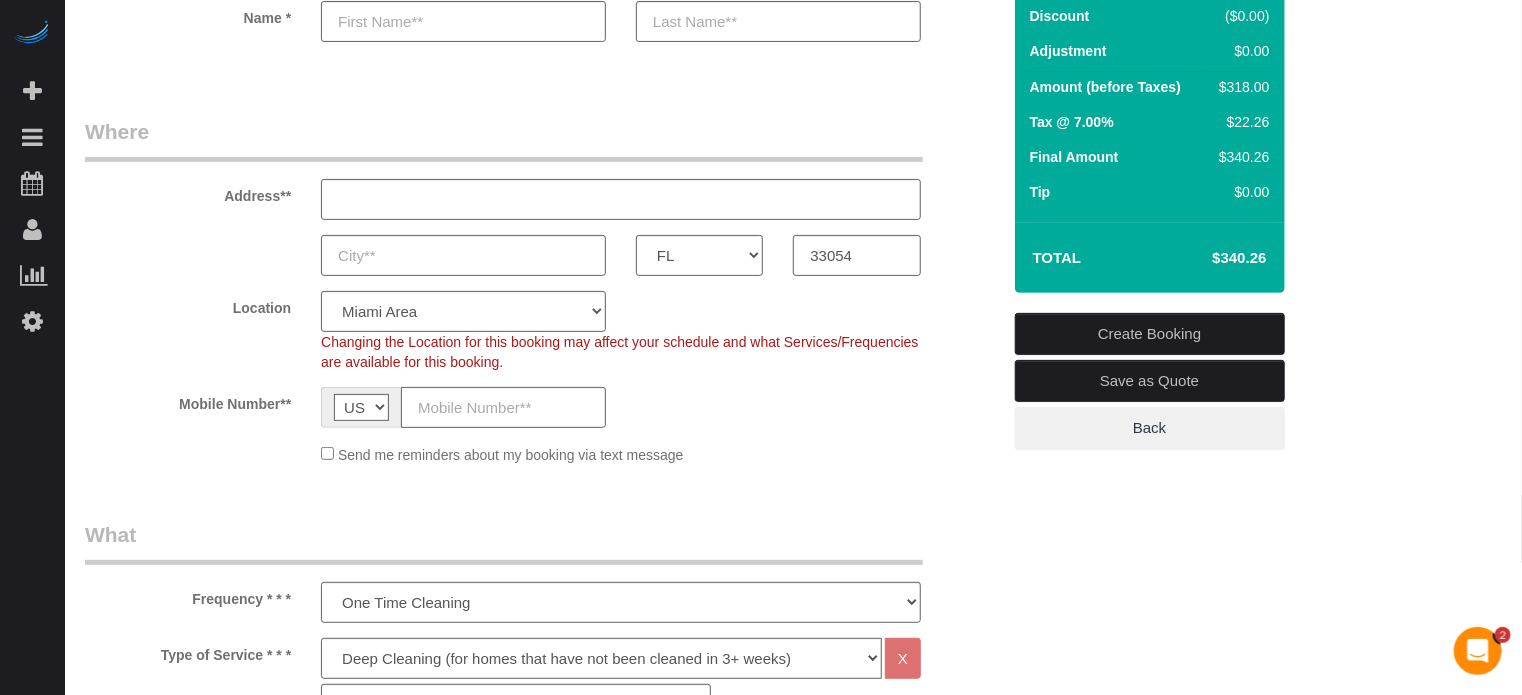 click on "Who
Email**
Name *
Where
Address**
AK
AL
AR
AZ
CA
CO
CT
DC
DE
[GEOGRAPHIC_DATA]
[GEOGRAPHIC_DATA]
HI
IA
ID
IL
IN
KS
[GEOGRAPHIC_DATA]
LA
MA
MD
ME
MI
[GEOGRAPHIC_DATA]
[GEOGRAPHIC_DATA]
MS
MT
[GEOGRAPHIC_DATA]
ND
NE
NH
[GEOGRAPHIC_DATA]
NM
NV" at bounding box center (793, 1933) 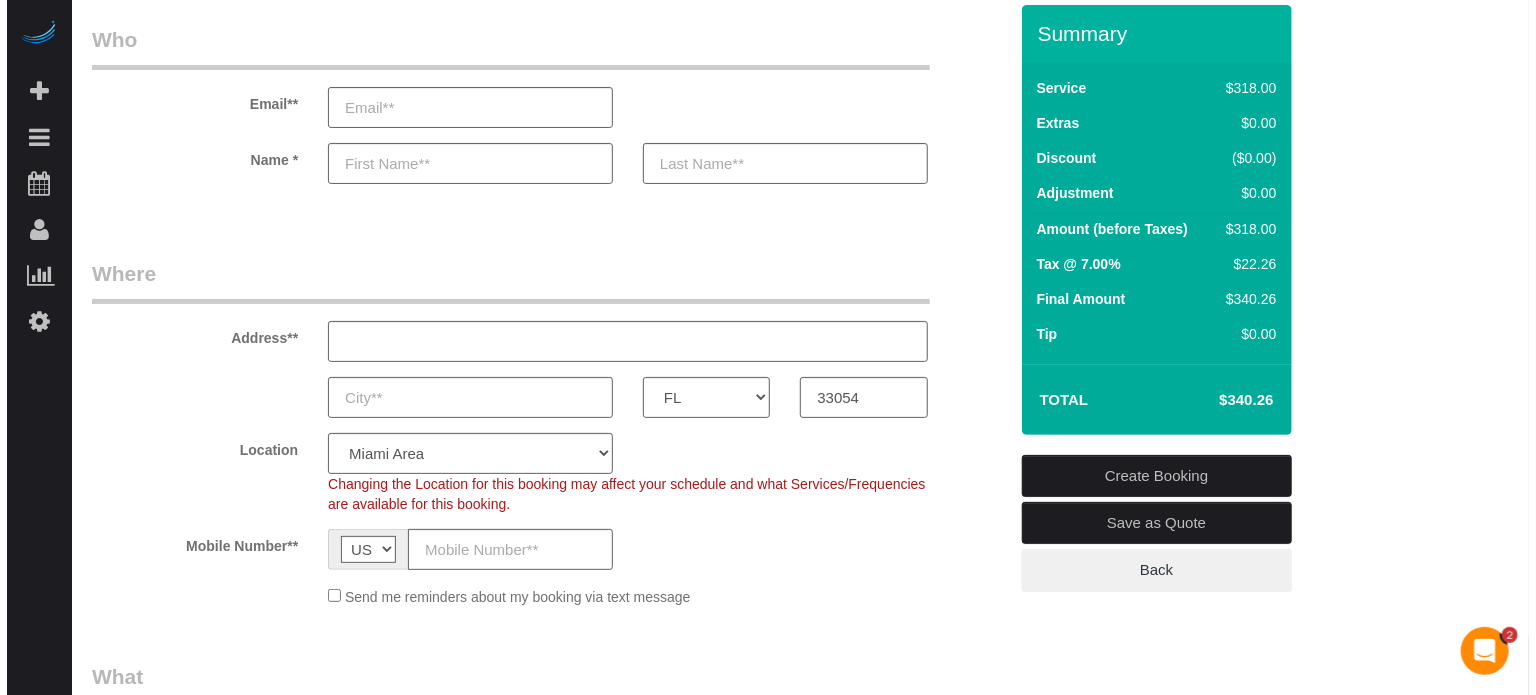 scroll, scrollTop: 0, scrollLeft: 0, axis: both 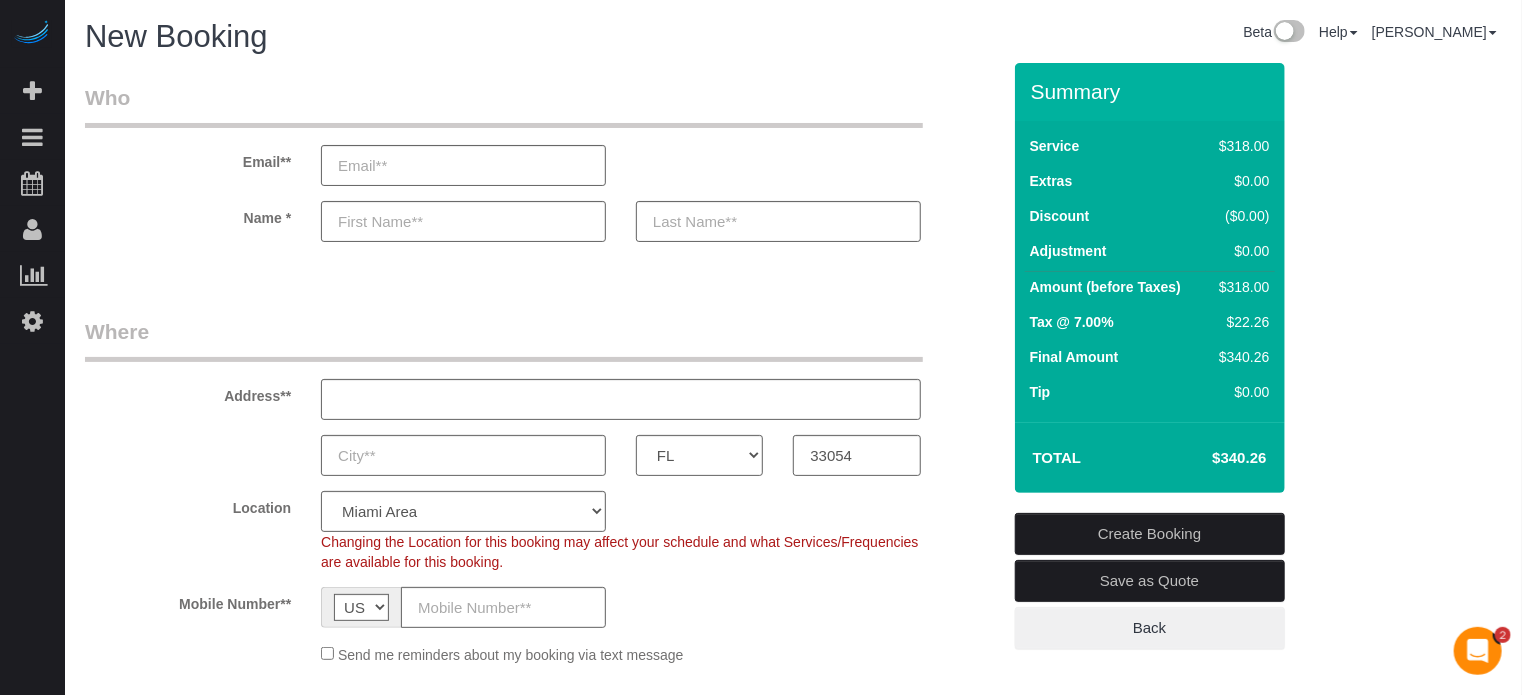 click on "Who
Email**
Name *
Where
Address**
AK
AL
AR
AZ
CA
CO
CT
DC
DE
[GEOGRAPHIC_DATA]
[GEOGRAPHIC_DATA]
HI
IA
ID
IL
IN
KS
[GEOGRAPHIC_DATA]
LA
MA
MD
ME
MI
[GEOGRAPHIC_DATA]
[GEOGRAPHIC_DATA]
MS
MT
[GEOGRAPHIC_DATA]
ND
NE
NH
[GEOGRAPHIC_DATA]
NM
NV" at bounding box center (793, 2133) 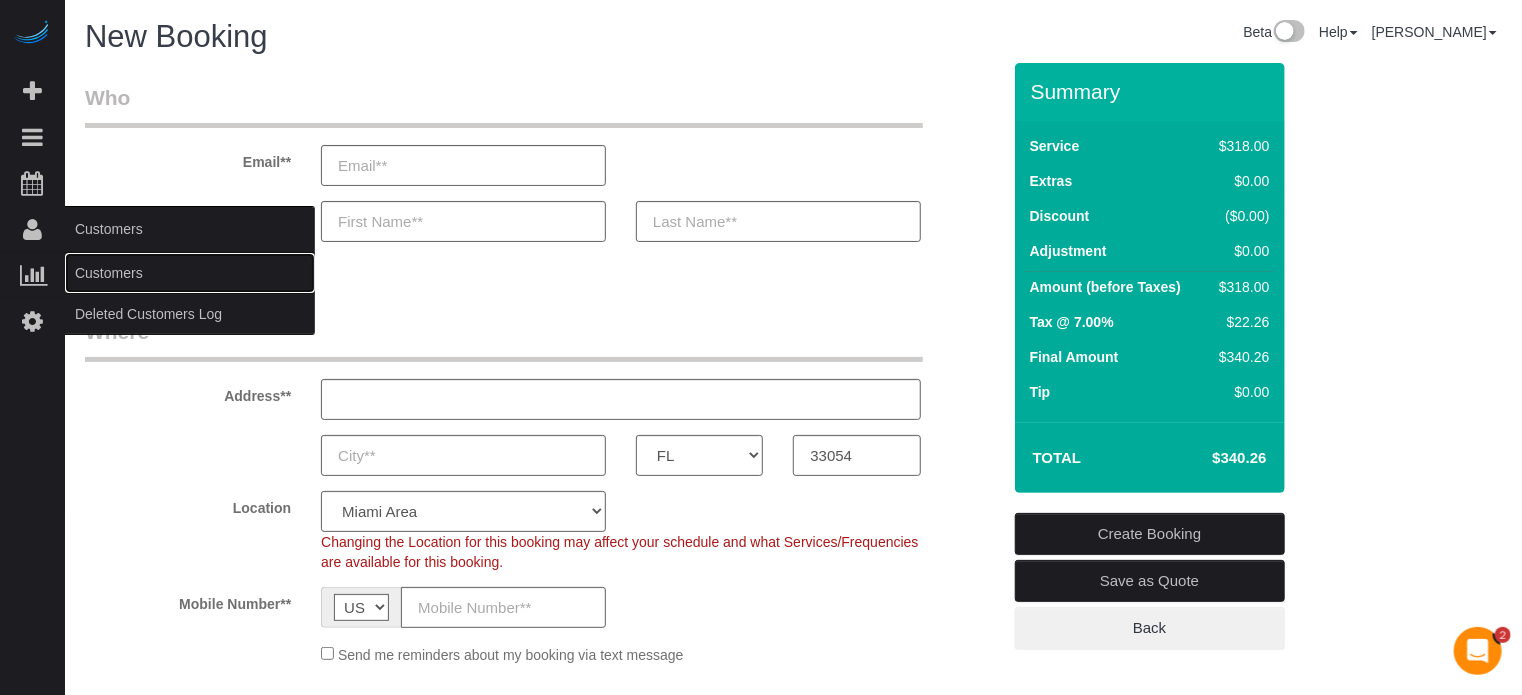 click on "Customers" at bounding box center (190, 273) 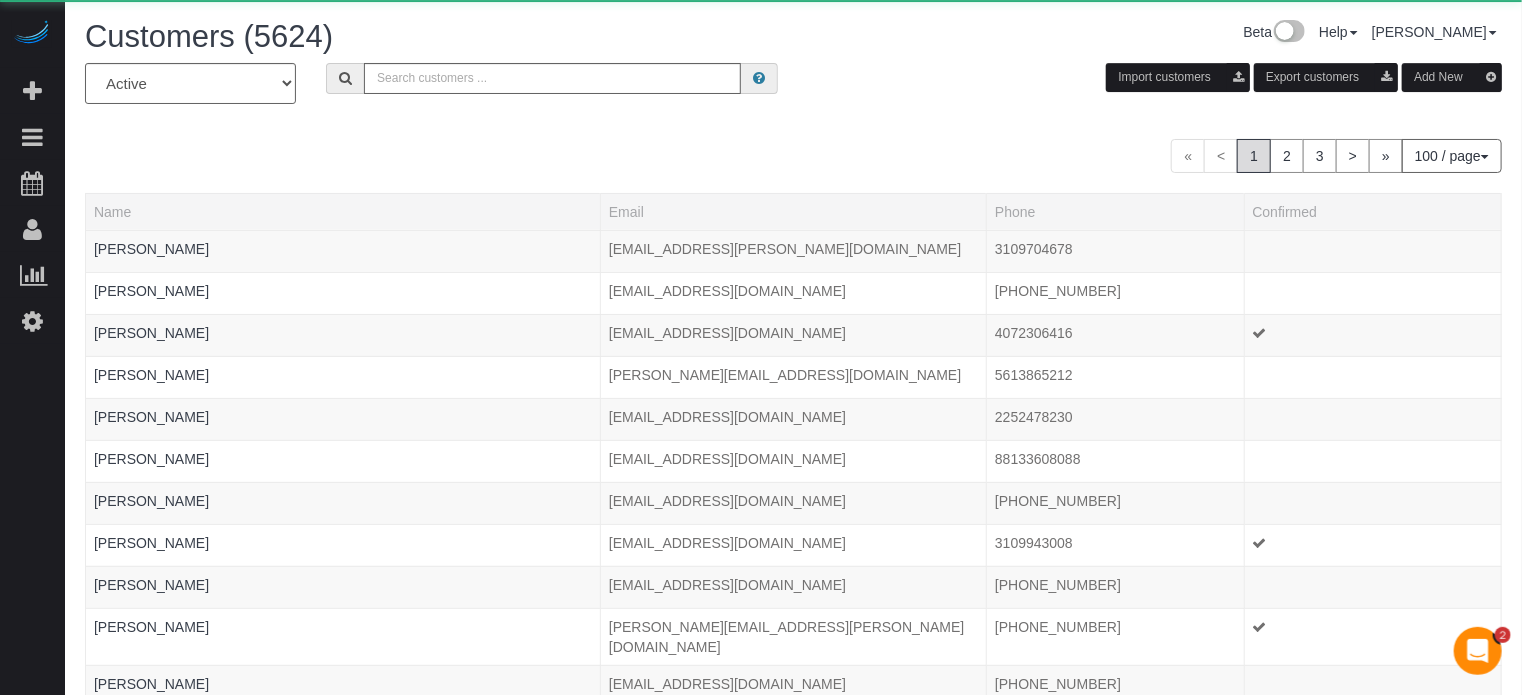 click on "Add New" at bounding box center (1452, 77) 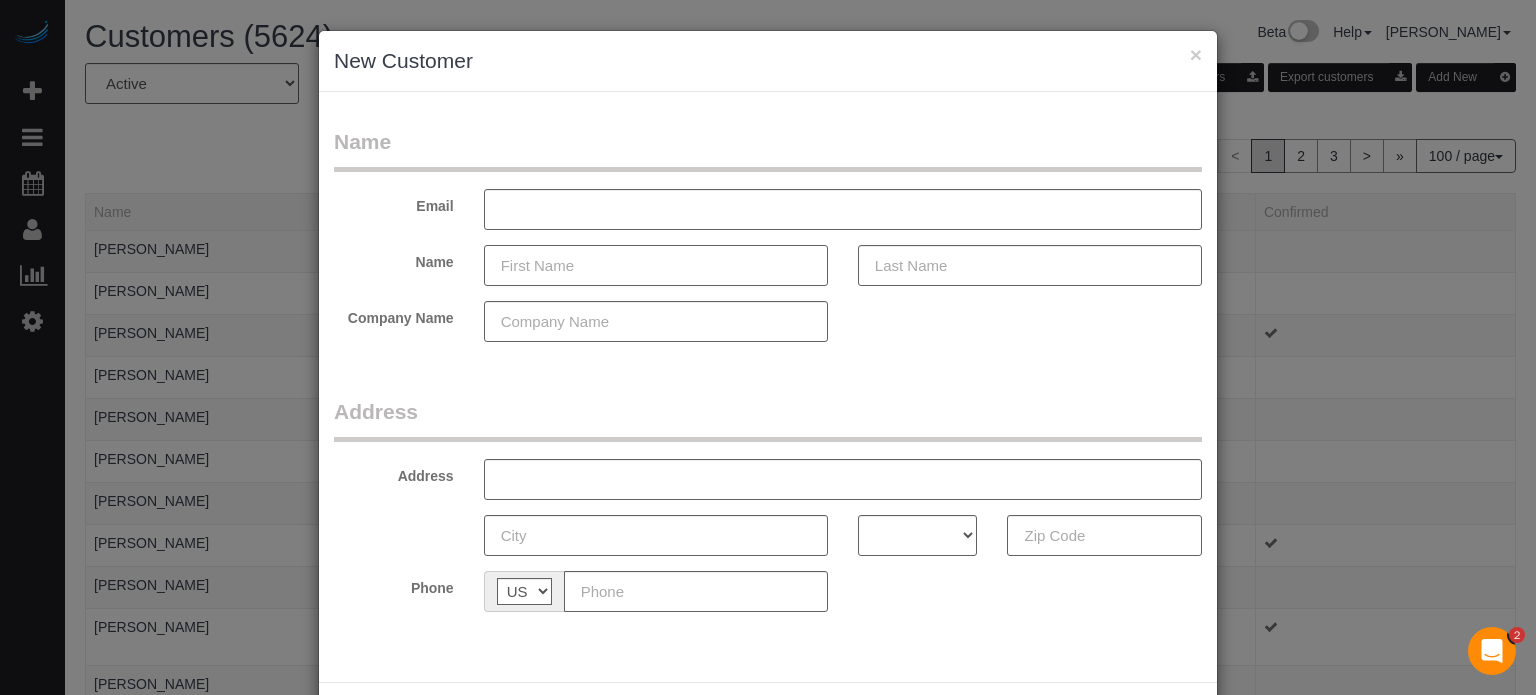 click at bounding box center [656, 265] 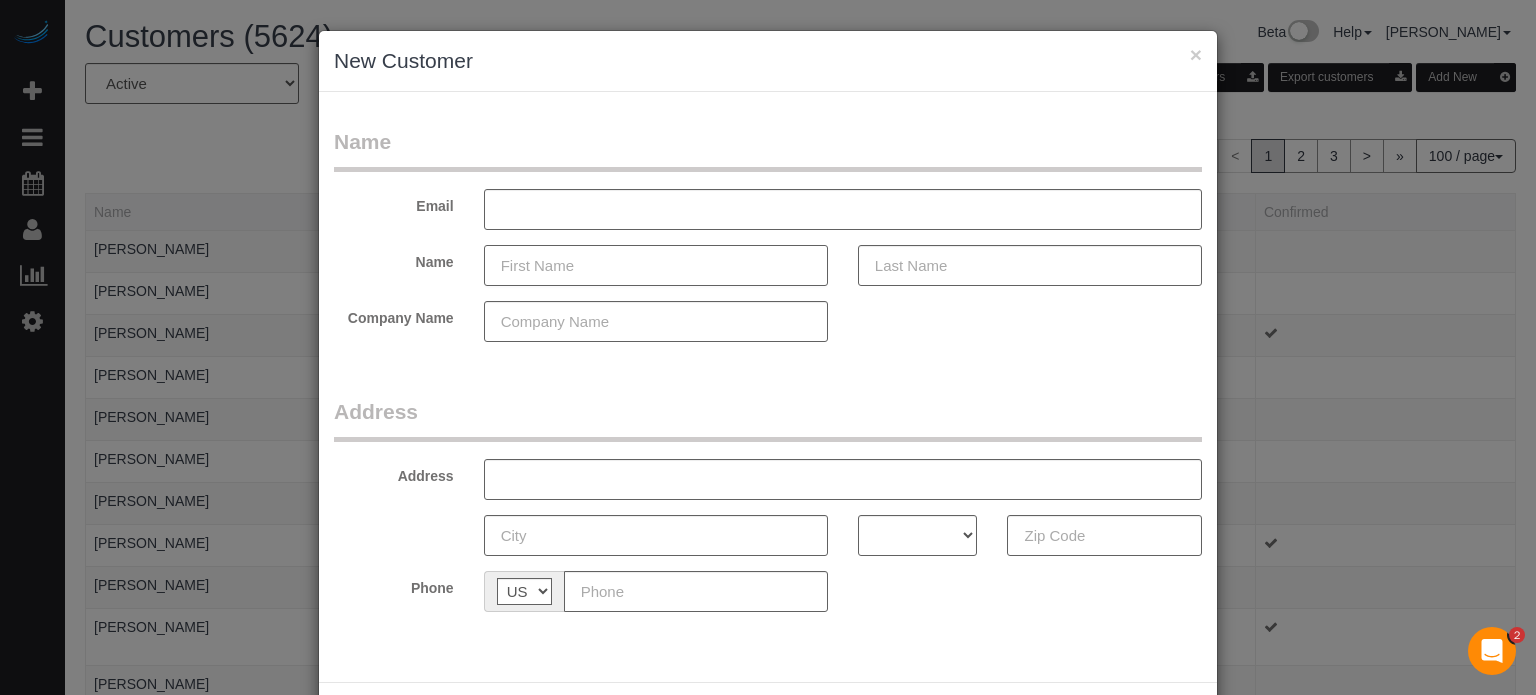 click at bounding box center [656, 265] 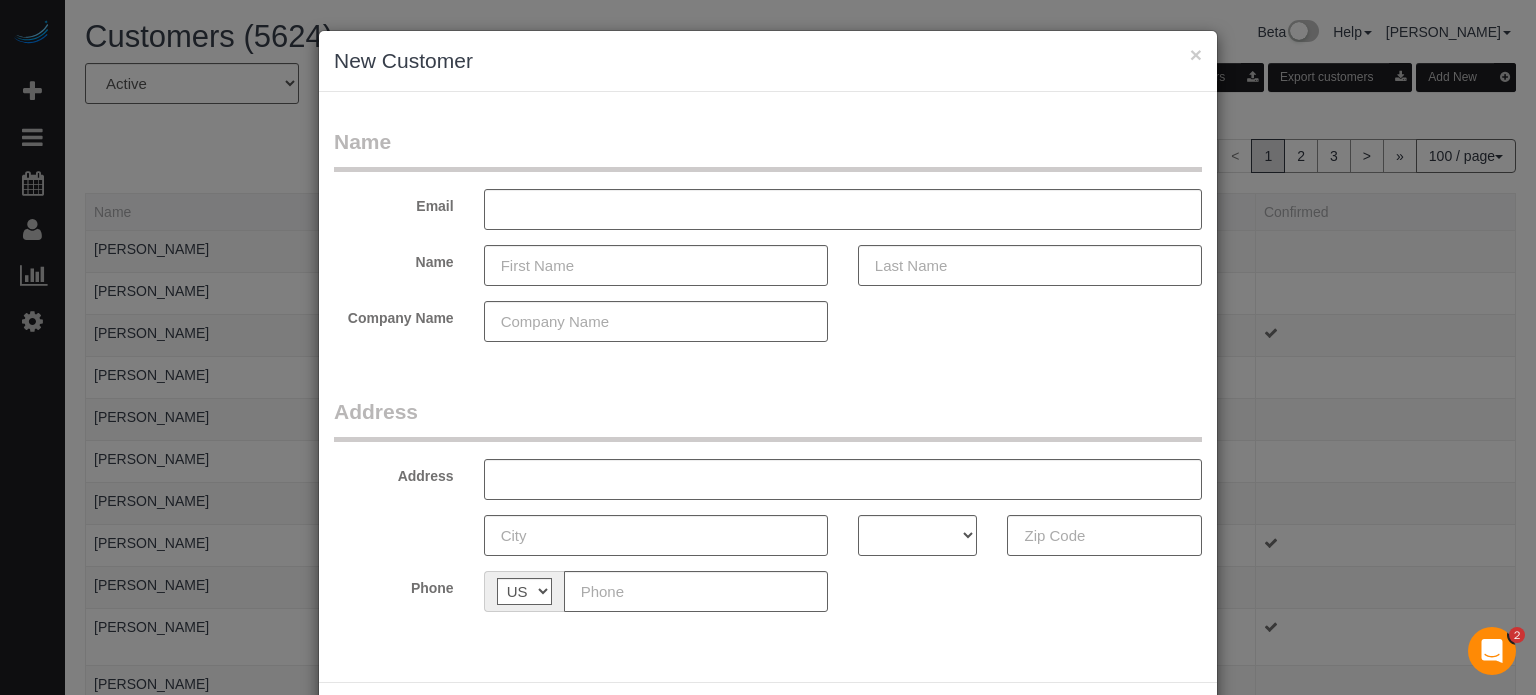 drag, startPoint x: 1477, startPoint y: 331, endPoint x: 1075, endPoint y: 262, distance: 407.87866 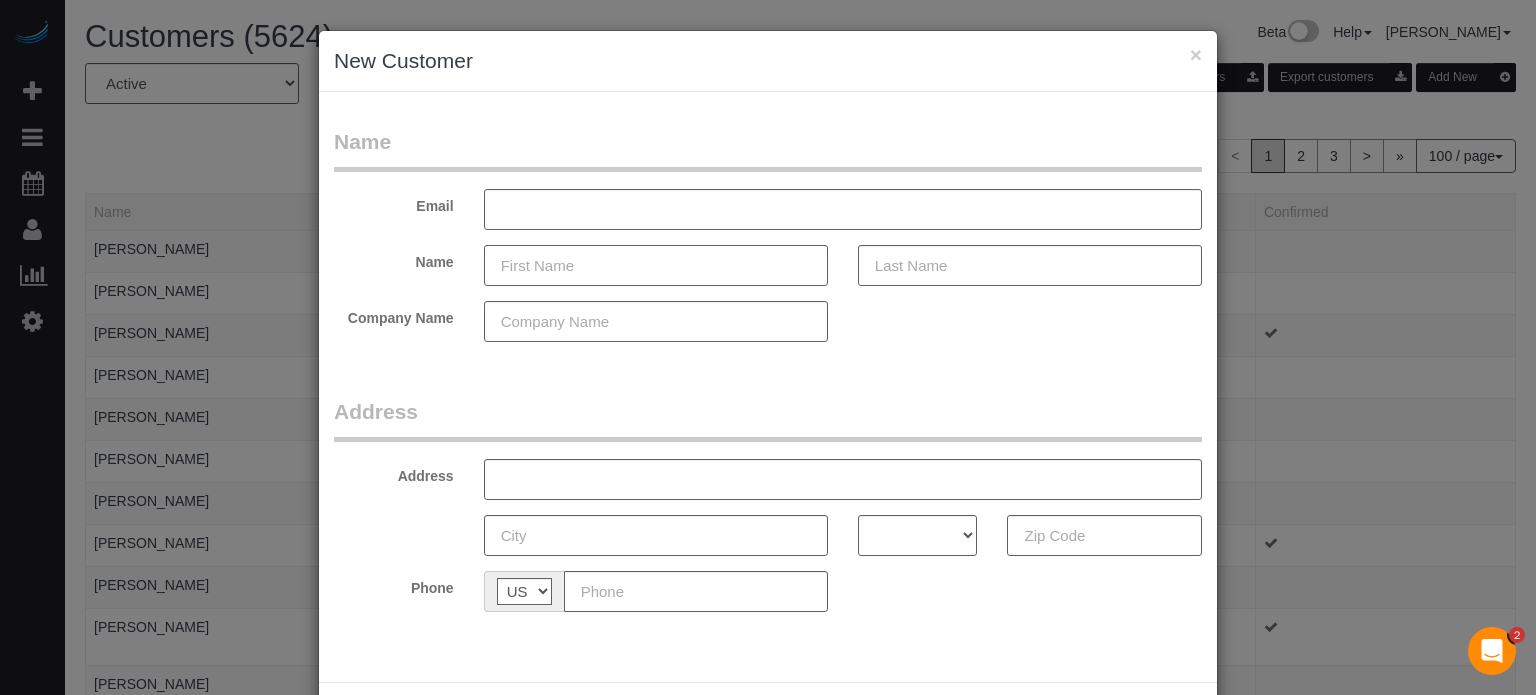 click at bounding box center (656, 265) 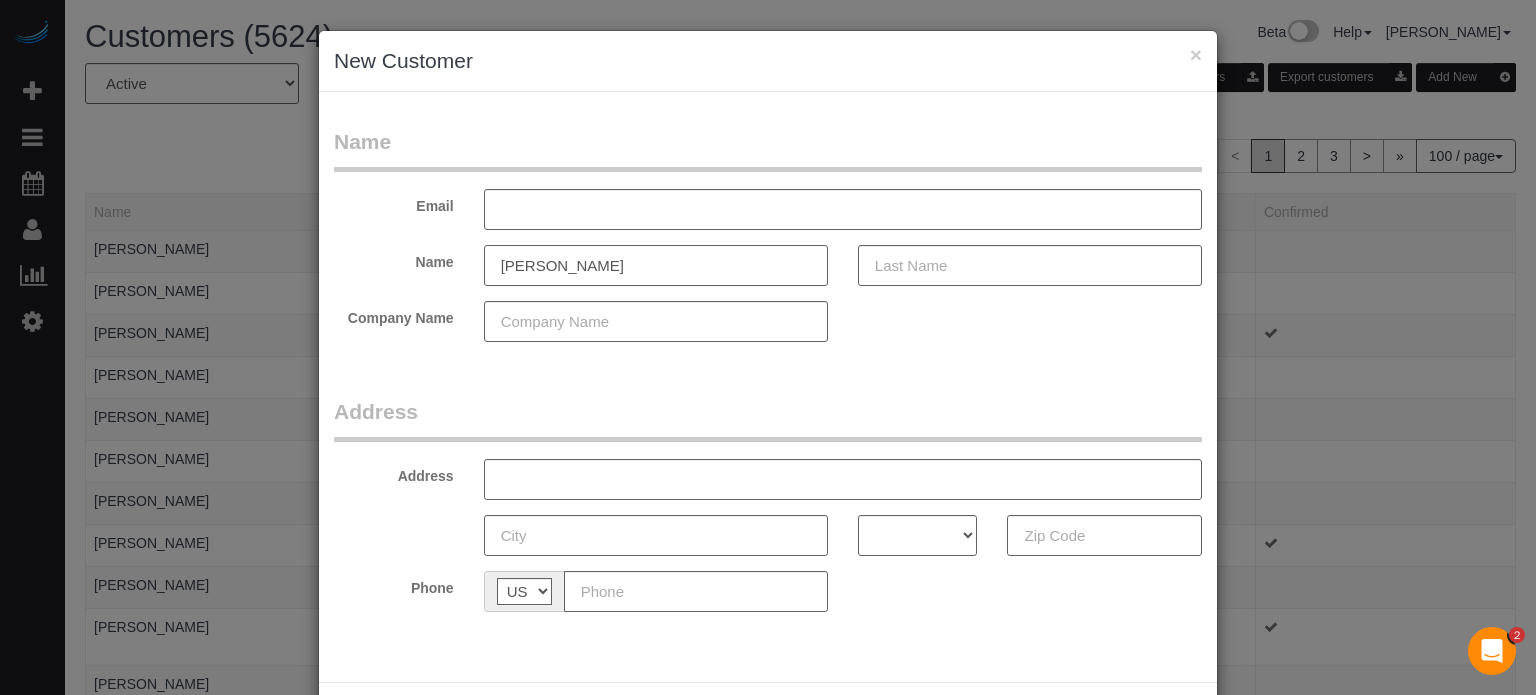 type on "[PERSON_NAME]" 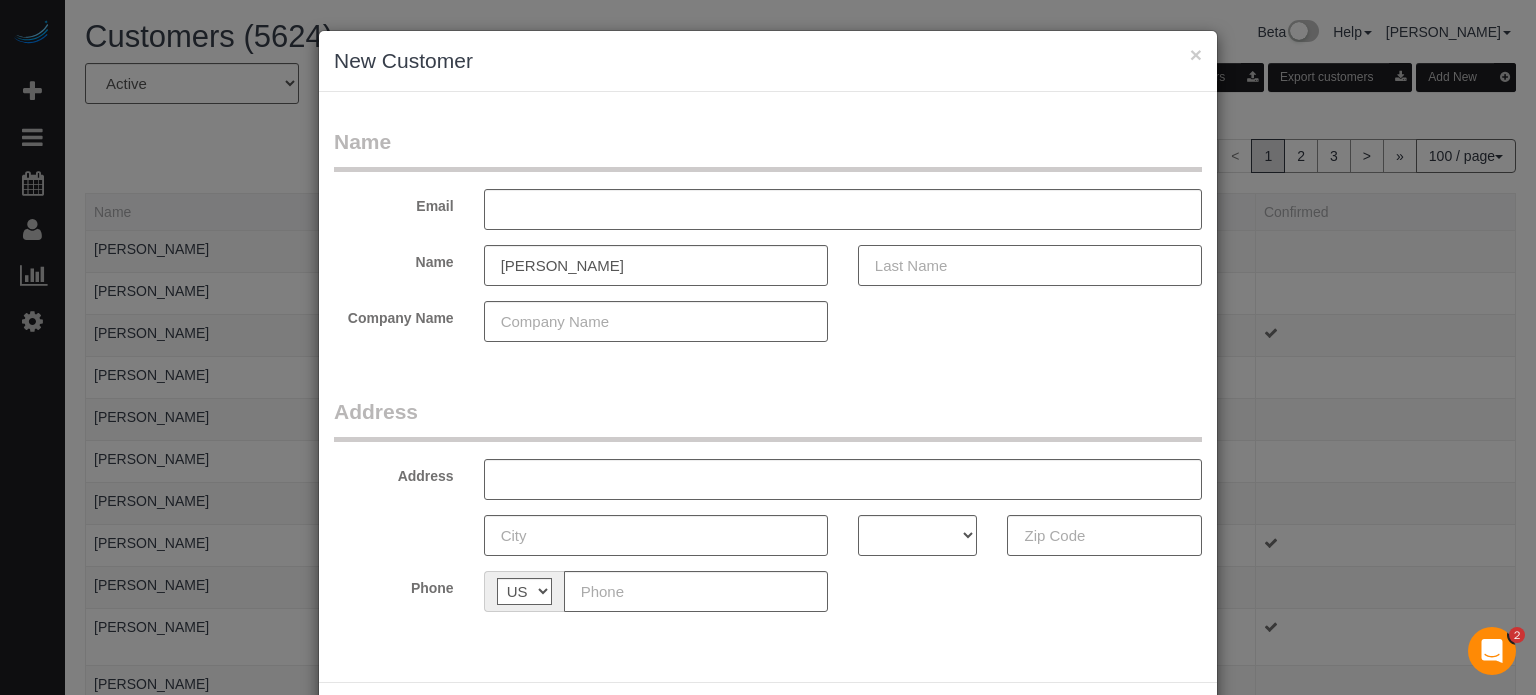 click at bounding box center (1030, 265) 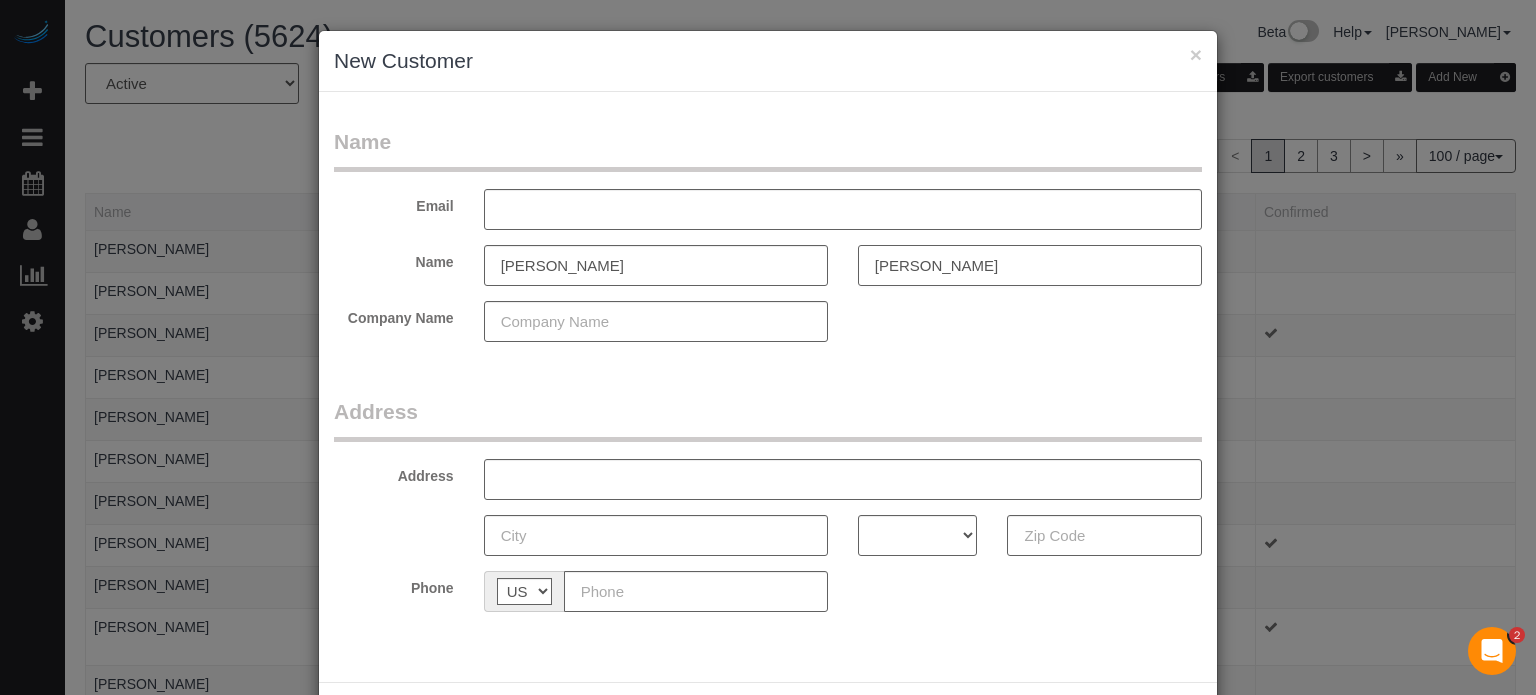 type on "[PERSON_NAME]" 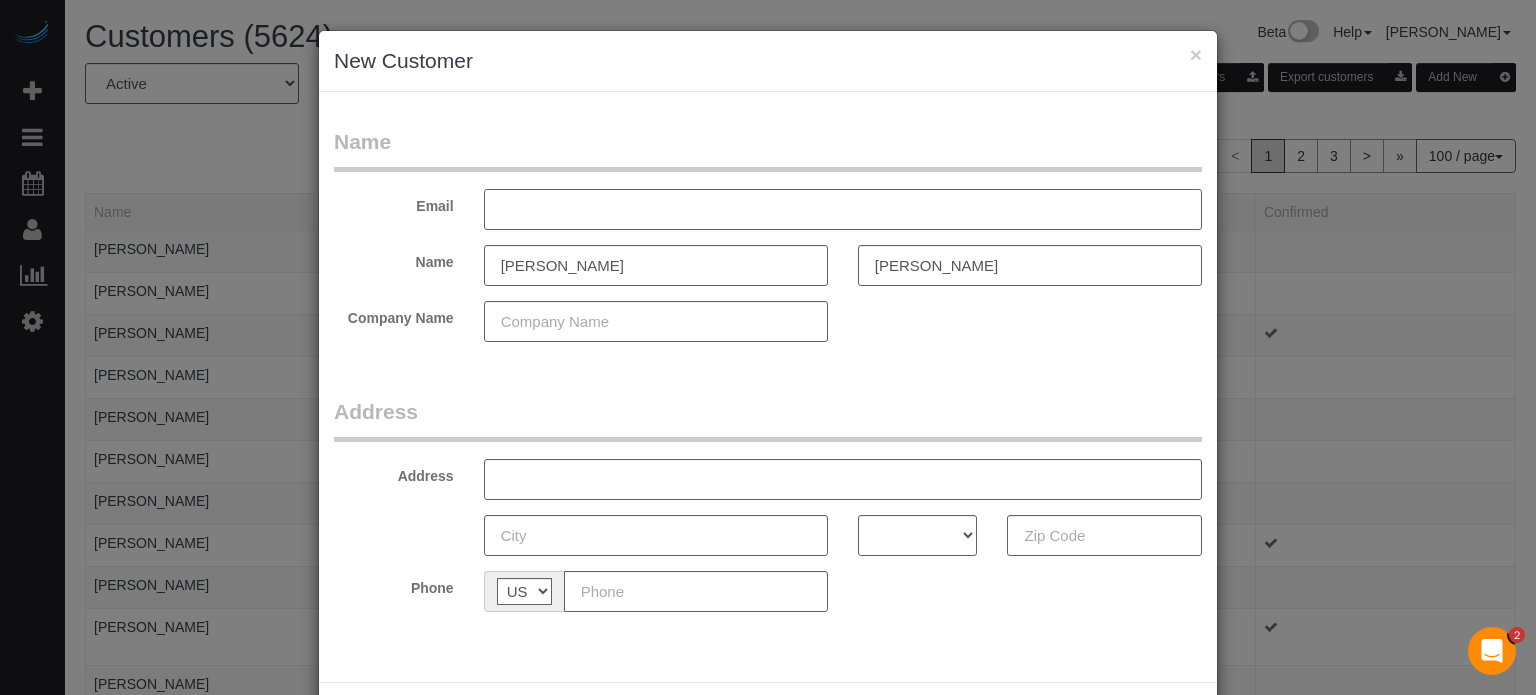 click at bounding box center (843, 209) 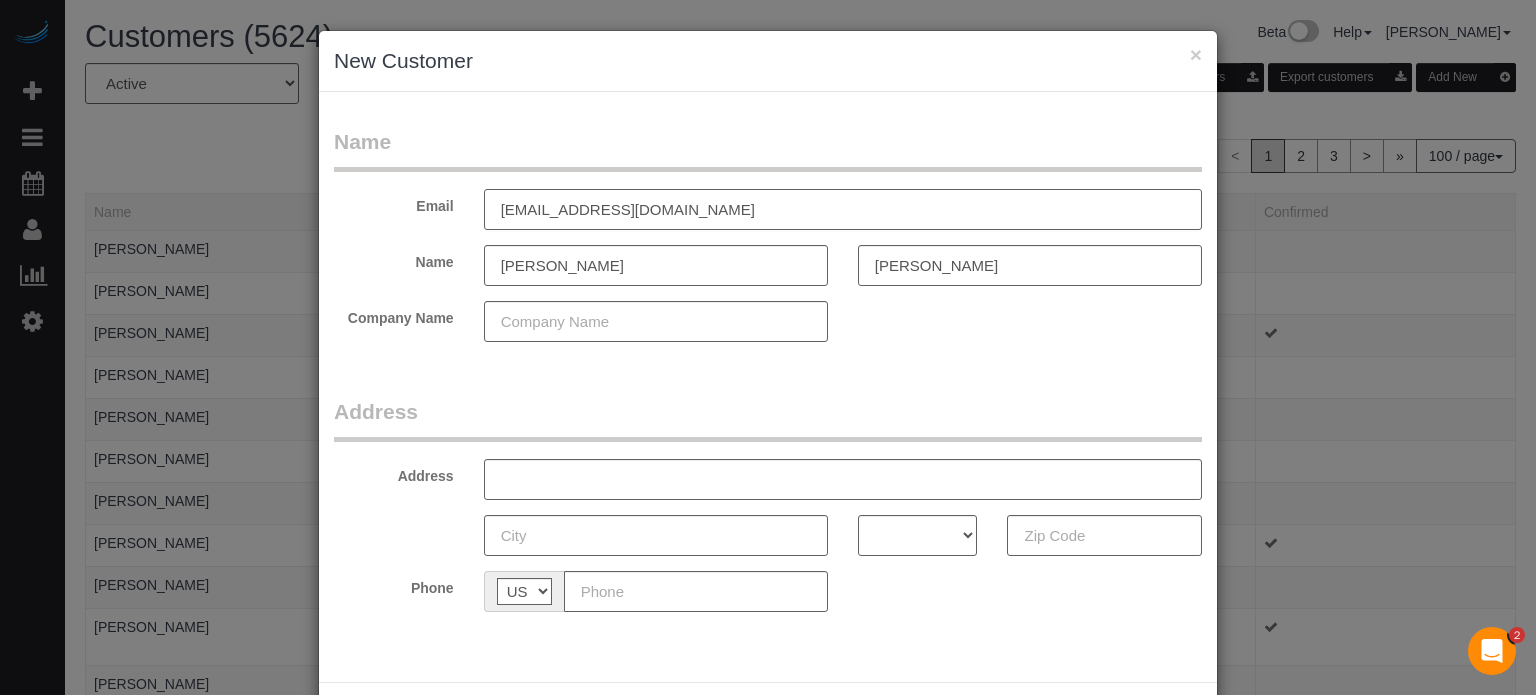 type on "[EMAIL_ADDRESS][DOMAIN_NAME]" 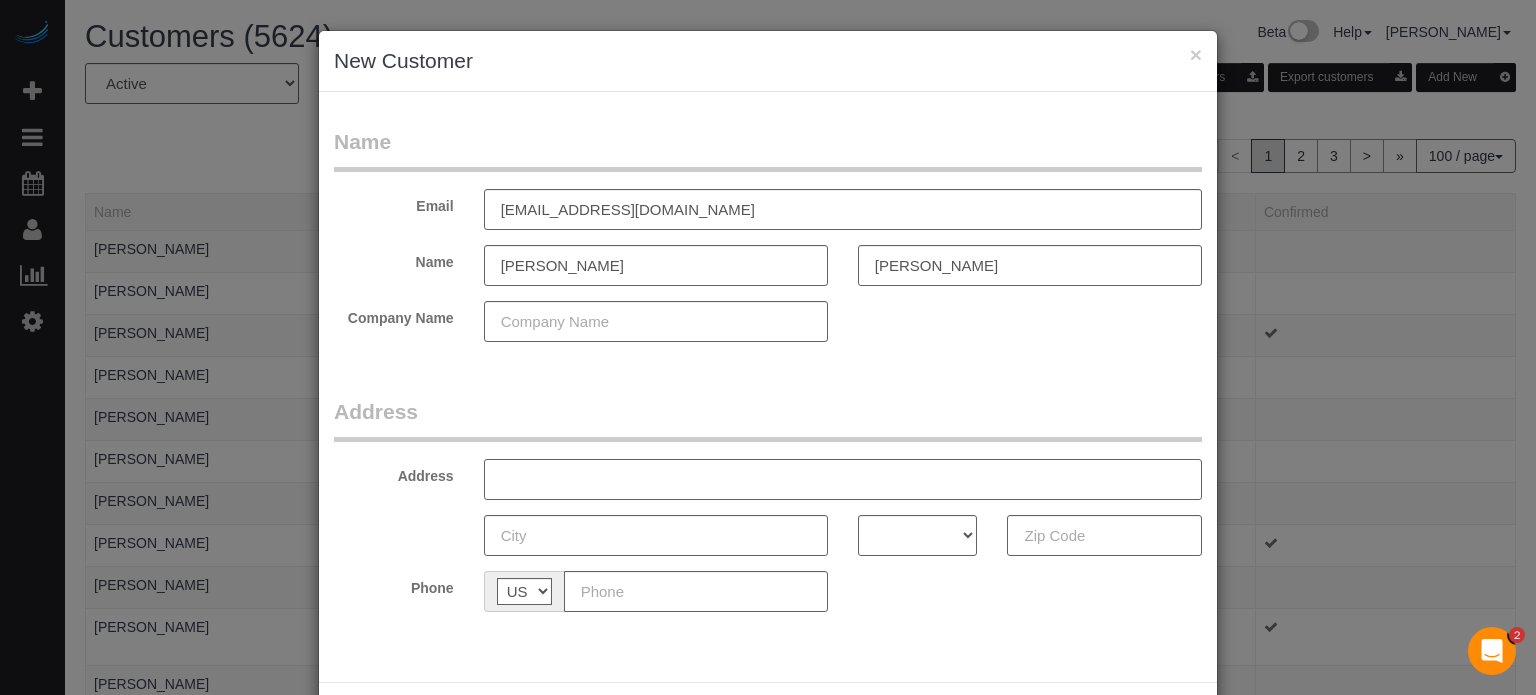 click at bounding box center [843, 479] 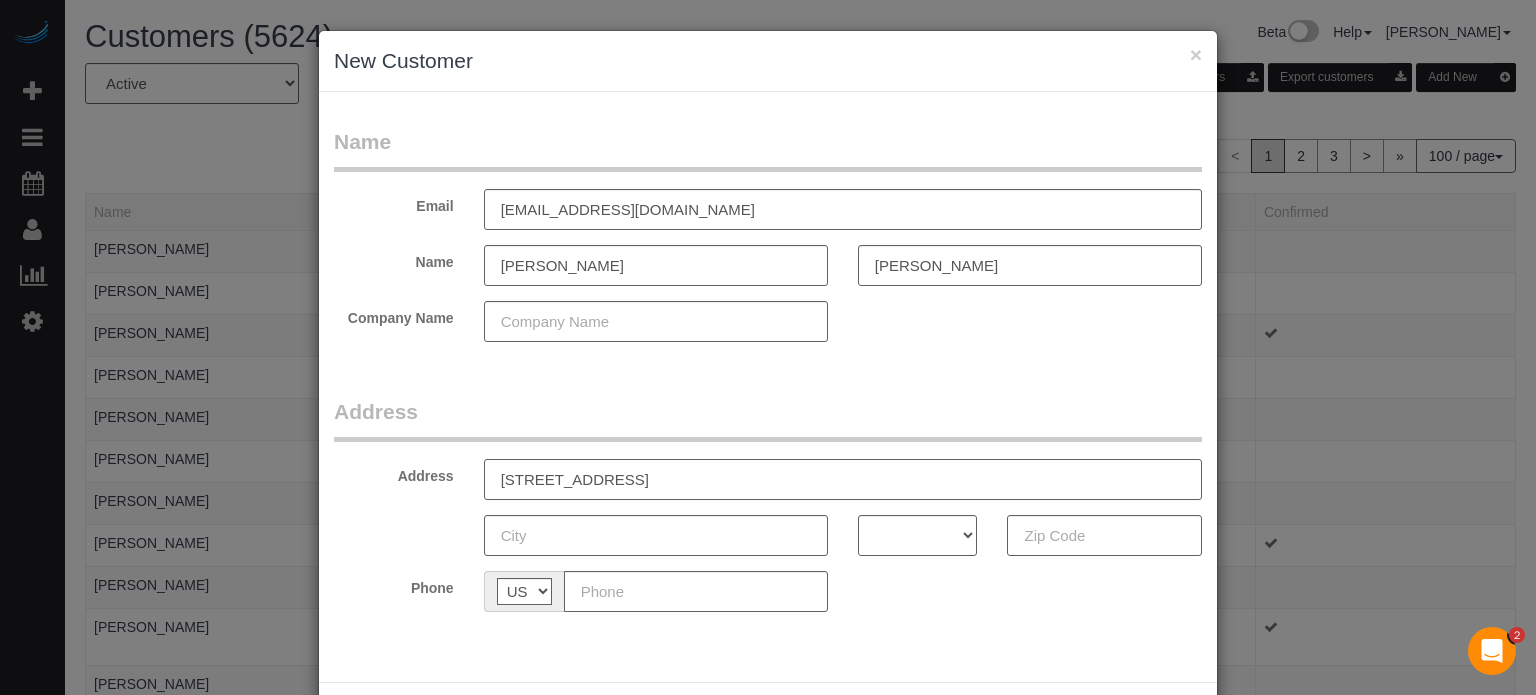 type on "[STREET_ADDRESS]" 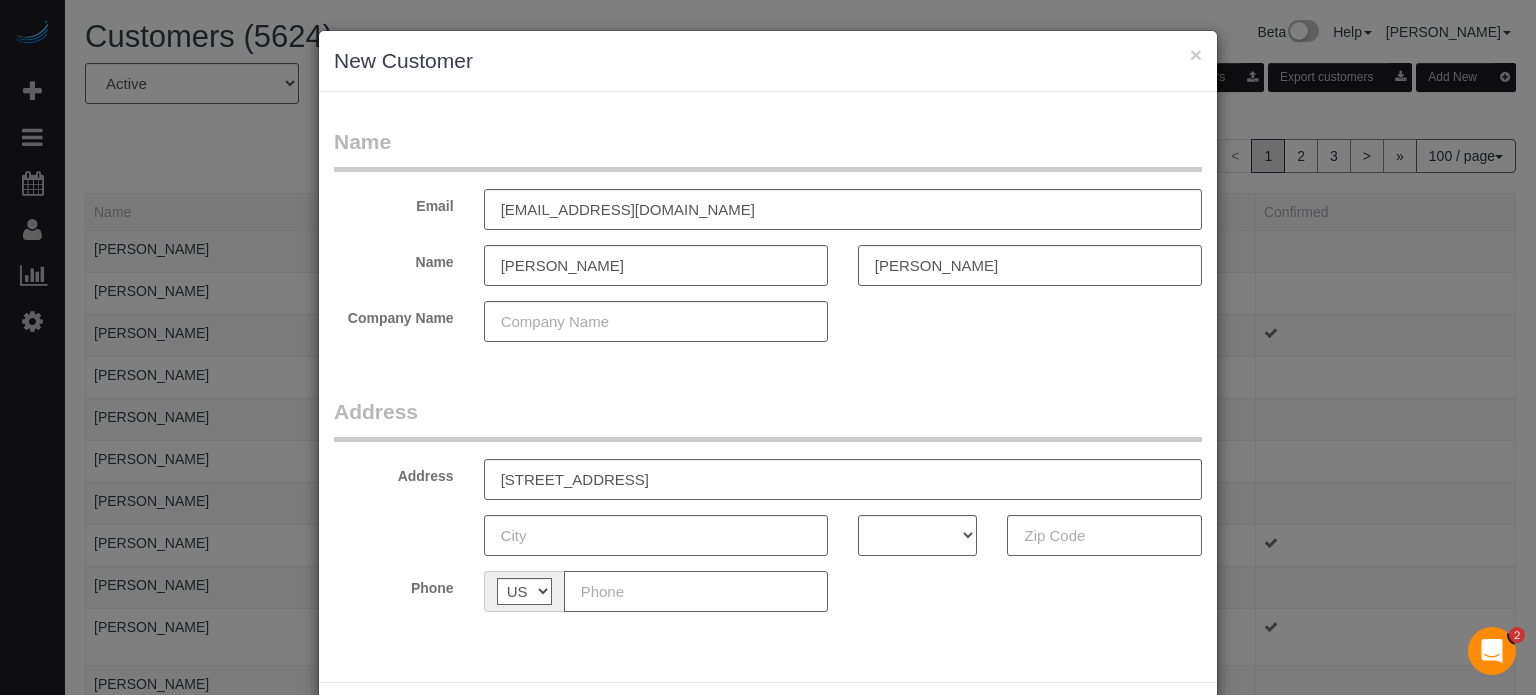 click at bounding box center (696, 591) 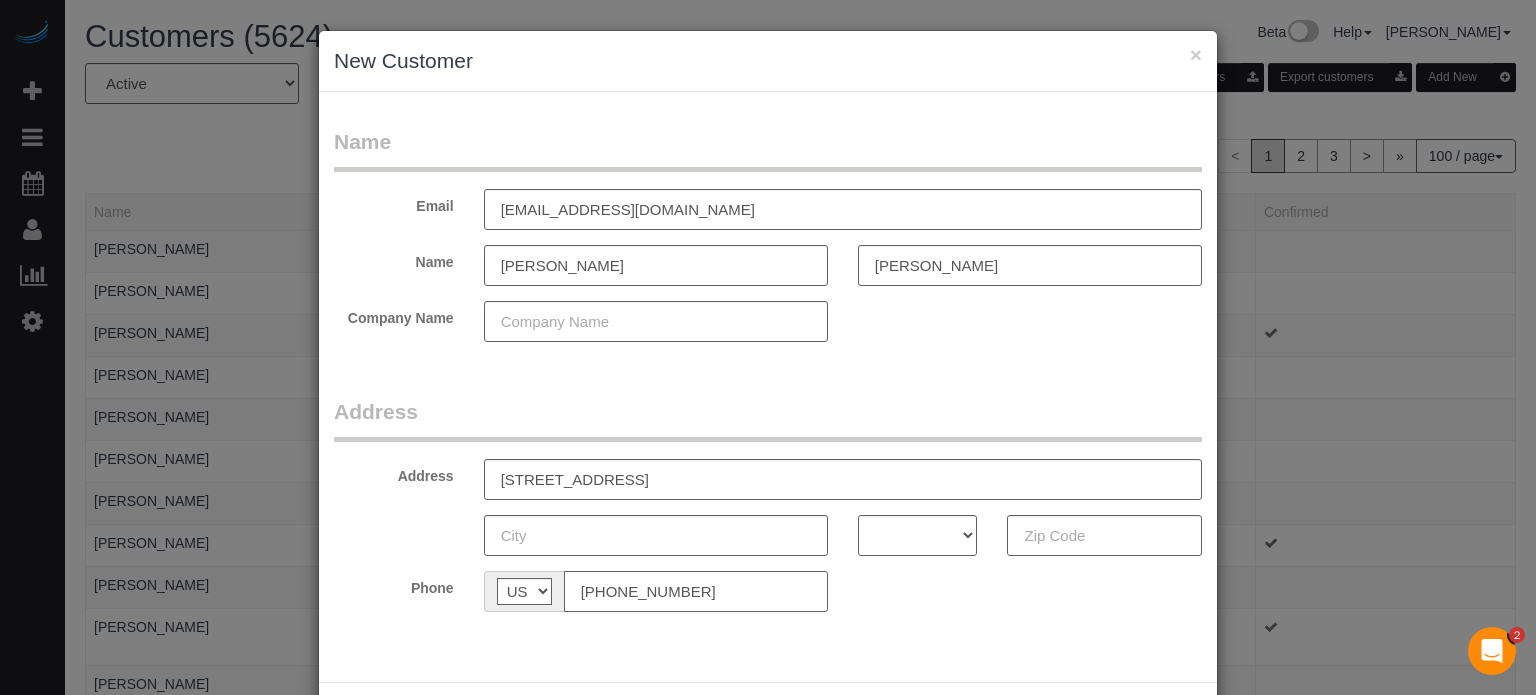 type on "[PHONE_NUMBER]" 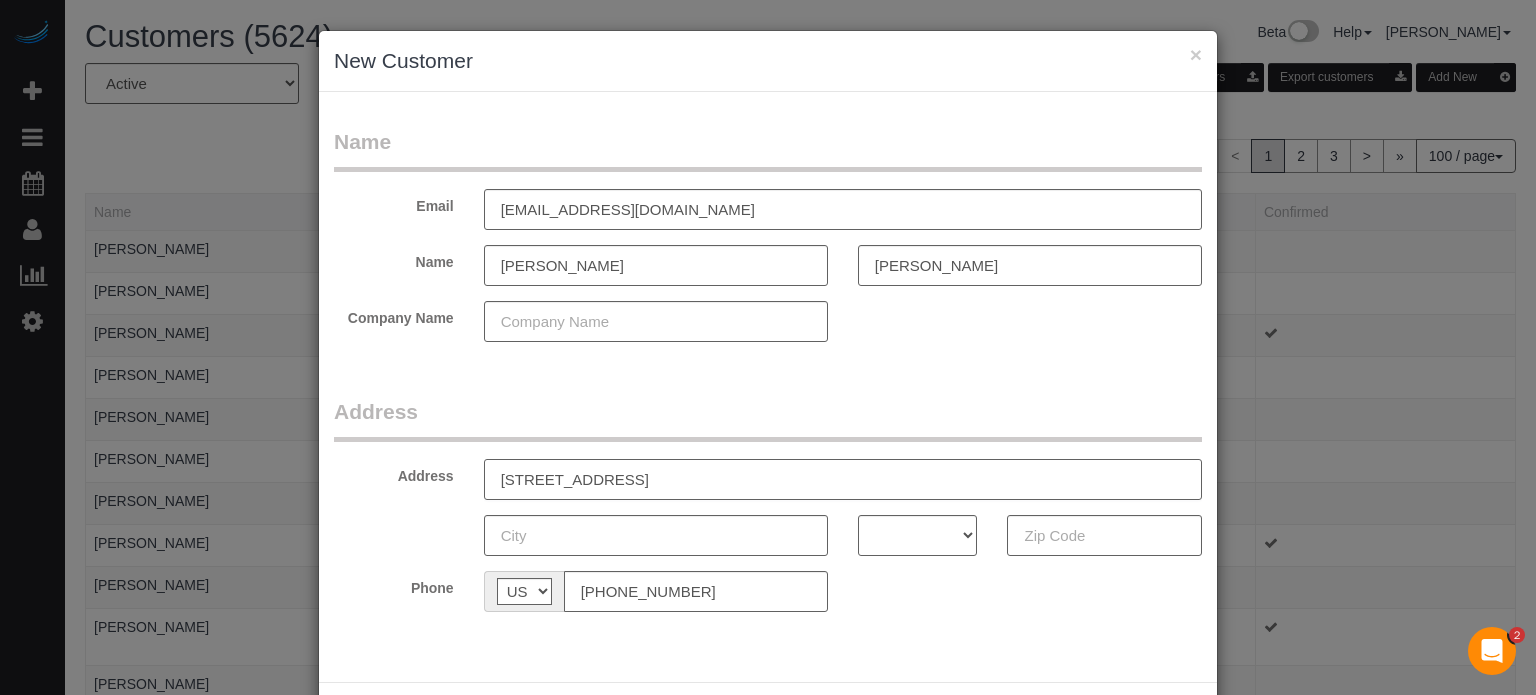 click on "[STREET_ADDRESS]" at bounding box center (843, 479) 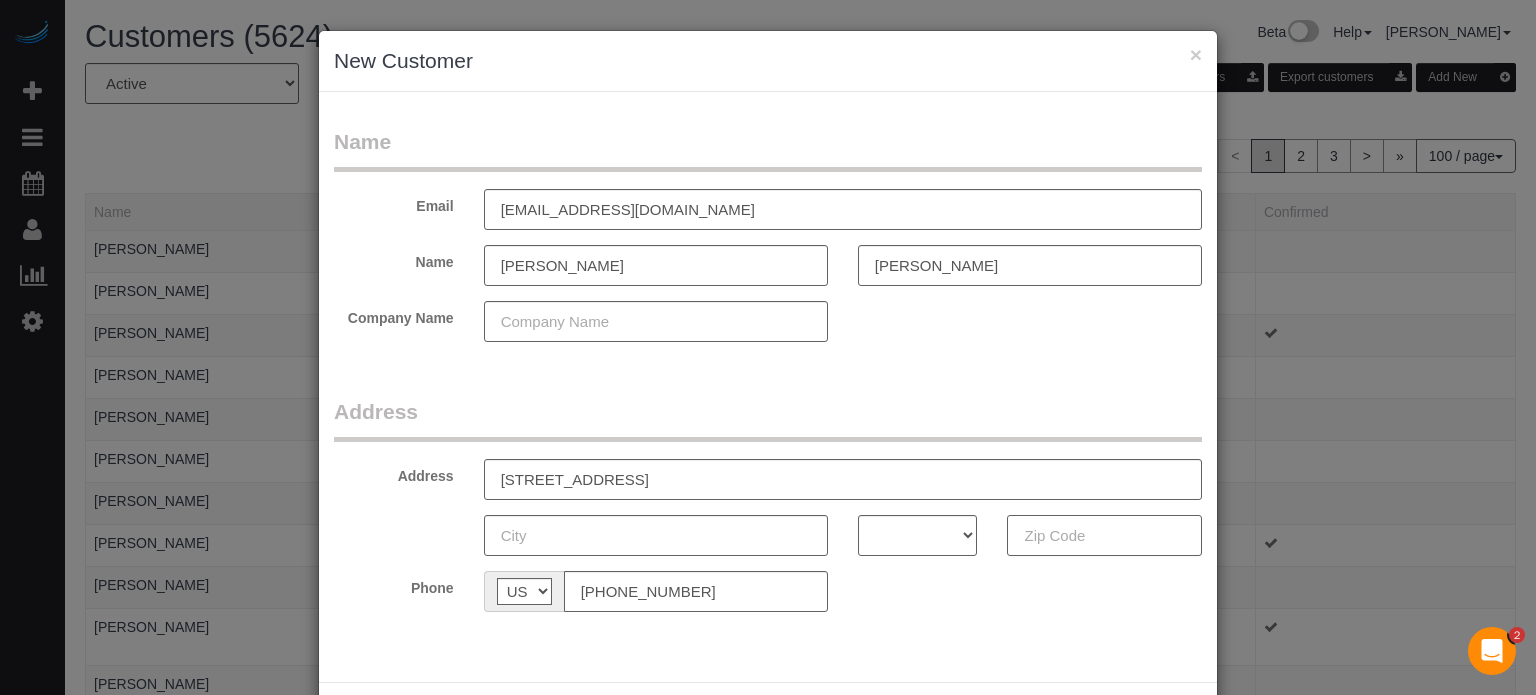 click at bounding box center [1104, 535] 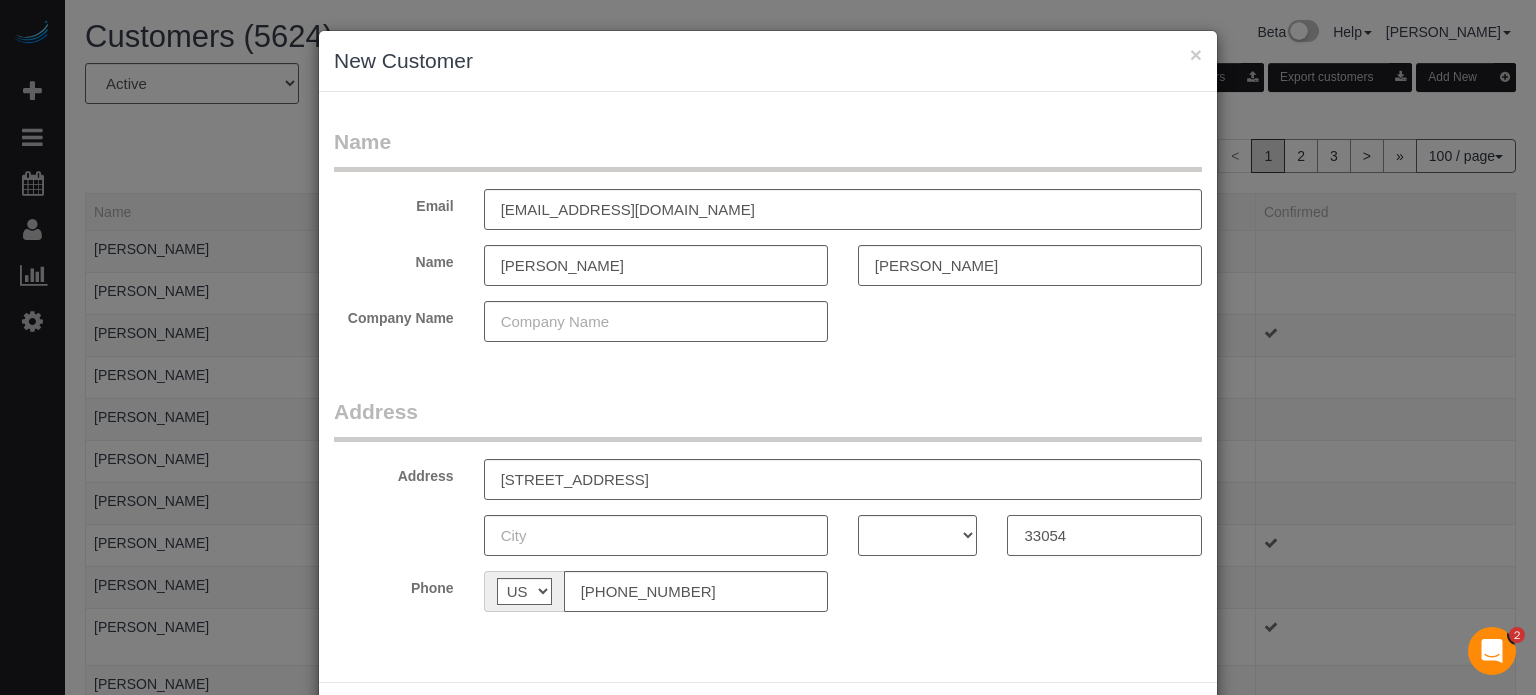 type on "33054" 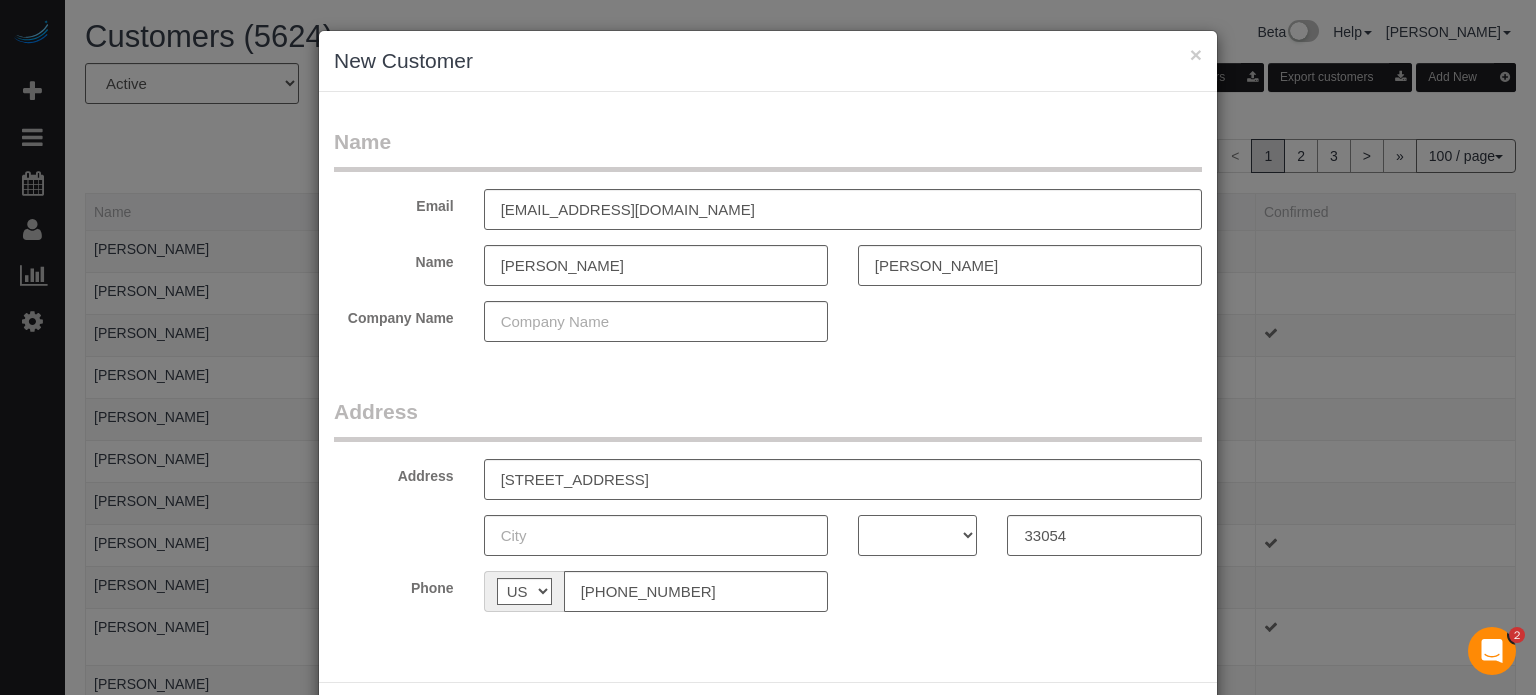 click on "AK AL AR AZ CA CO CT DC DE FL [GEOGRAPHIC_DATA] HI IA ID IL IN KS [GEOGRAPHIC_DATA] LA MA MD [GEOGRAPHIC_DATA] [GEOGRAPHIC_DATA] [GEOGRAPHIC_DATA] [GEOGRAPHIC_DATA] [GEOGRAPHIC_DATA] MT [GEOGRAPHIC_DATA] [GEOGRAPHIC_DATA] [GEOGRAPHIC_DATA] NH [GEOGRAPHIC_DATA] [GEOGRAPHIC_DATA] [GEOGRAPHIC_DATA] [GEOGRAPHIC_DATA] [GEOGRAPHIC_DATA] [GEOGRAPHIC_DATA] OR [GEOGRAPHIC_DATA] [GEOGRAPHIC_DATA] SC SD [GEOGRAPHIC_DATA] [GEOGRAPHIC_DATA] [GEOGRAPHIC_DATA] [GEOGRAPHIC_DATA] [GEOGRAPHIC_DATA] [GEOGRAPHIC_DATA] [GEOGRAPHIC_DATA] WV WY" at bounding box center [918, 535] 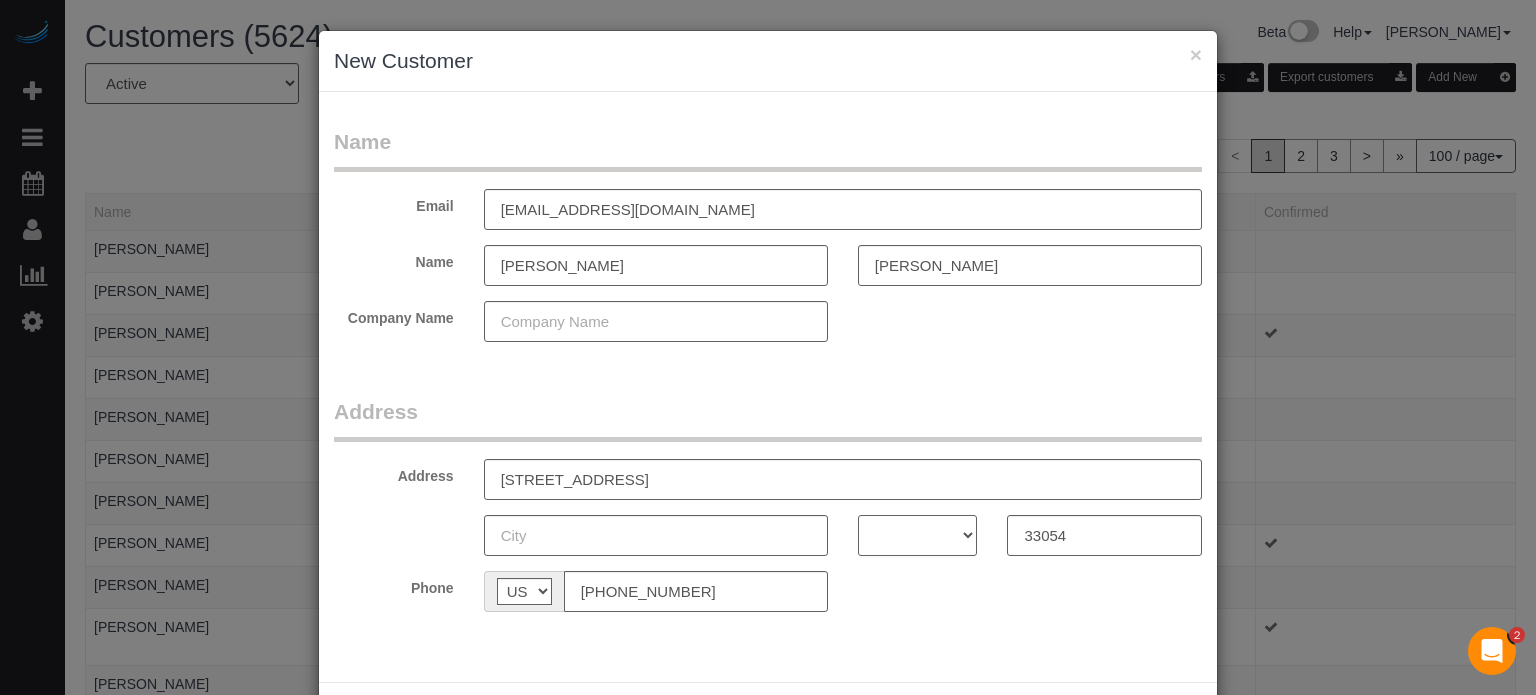 select on "FL" 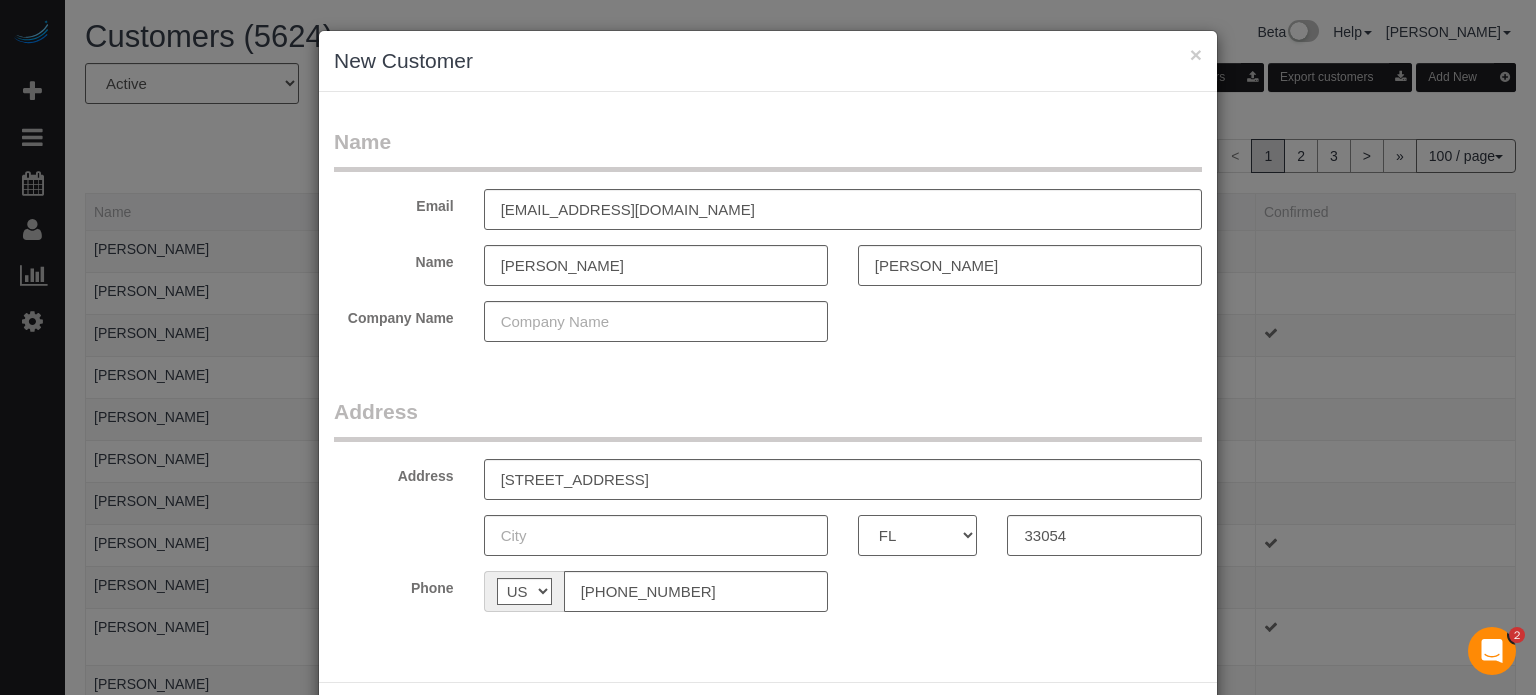 click on "AK AL AR AZ CA CO CT DC DE FL [GEOGRAPHIC_DATA] HI IA ID IL IN KS [GEOGRAPHIC_DATA] LA MA MD [GEOGRAPHIC_DATA] [GEOGRAPHIC_DATA] [GEOGRAPHIC_DATA] [GEOGRAPHIC_DATA] [GEOGRAPHIC_DATA] MT [GEOGRAPHIC_DATA] [GEOGRAPHIC_DATA] [GEOGRAPHIC_DATA] NH [GEOGRAPHIC_DATA] [GEOGRAPHIC_DATA] [GEOGRAPHIC_DATA] [GEOGRAPHIC_DATA] [GEOGRAPHIC_DATA] [GEOGRAPHIC_DATA] OR [GEOGRAPHIC_DATA] [GEOGRAPHIC_DATA] SC SD [GEOGRAPHIC_DATA] [GEOGRAPHIC_DATA] [GEOGRAPHIC_DATA] [GEOGRAPHIC_DATA] [GEOGRAPHIC_DATA] [GEOGRAPHIC_DATA] [GEOGRAPHIC_DATA] WV WY" at bounding box center [918, 535] 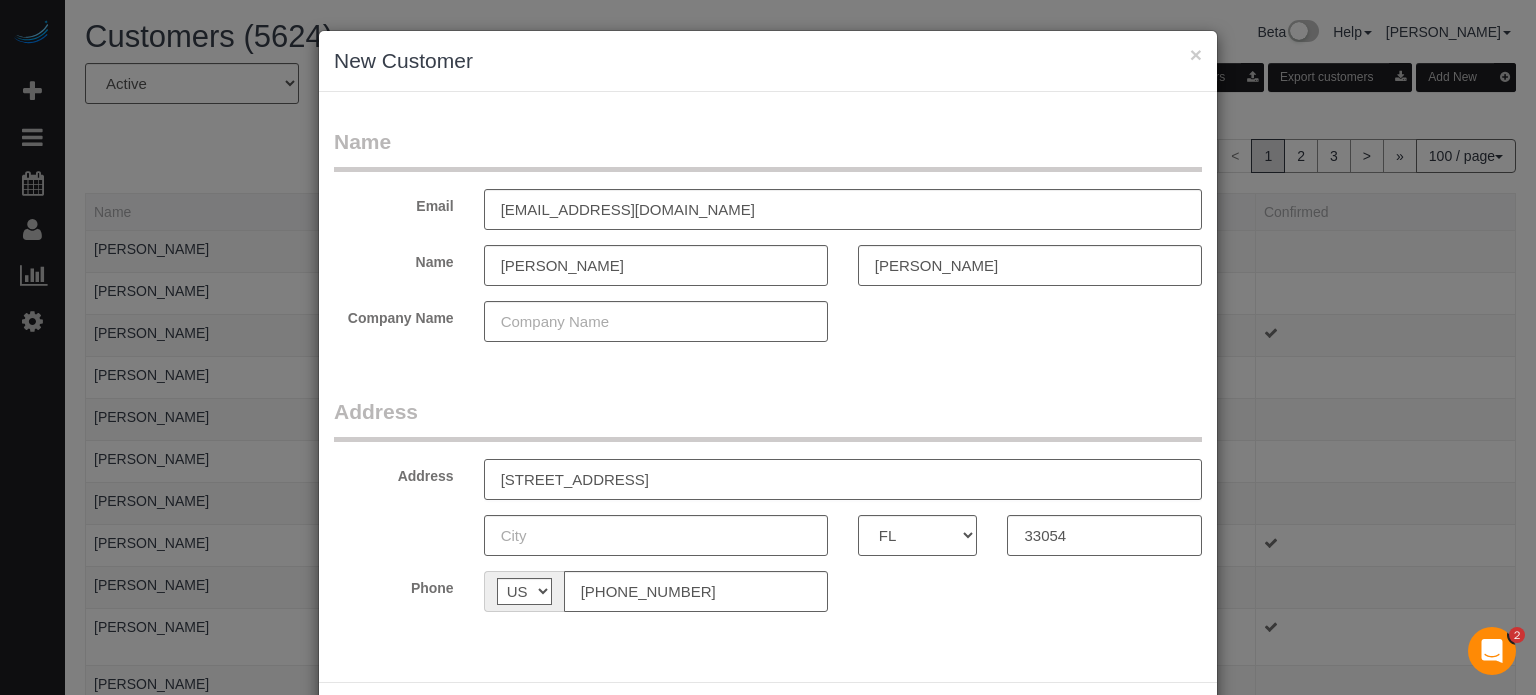 drag, startPoint x: 671, startPoint y: 481, endPoint x: 604, endPoint y: 482, distance: 67.00746 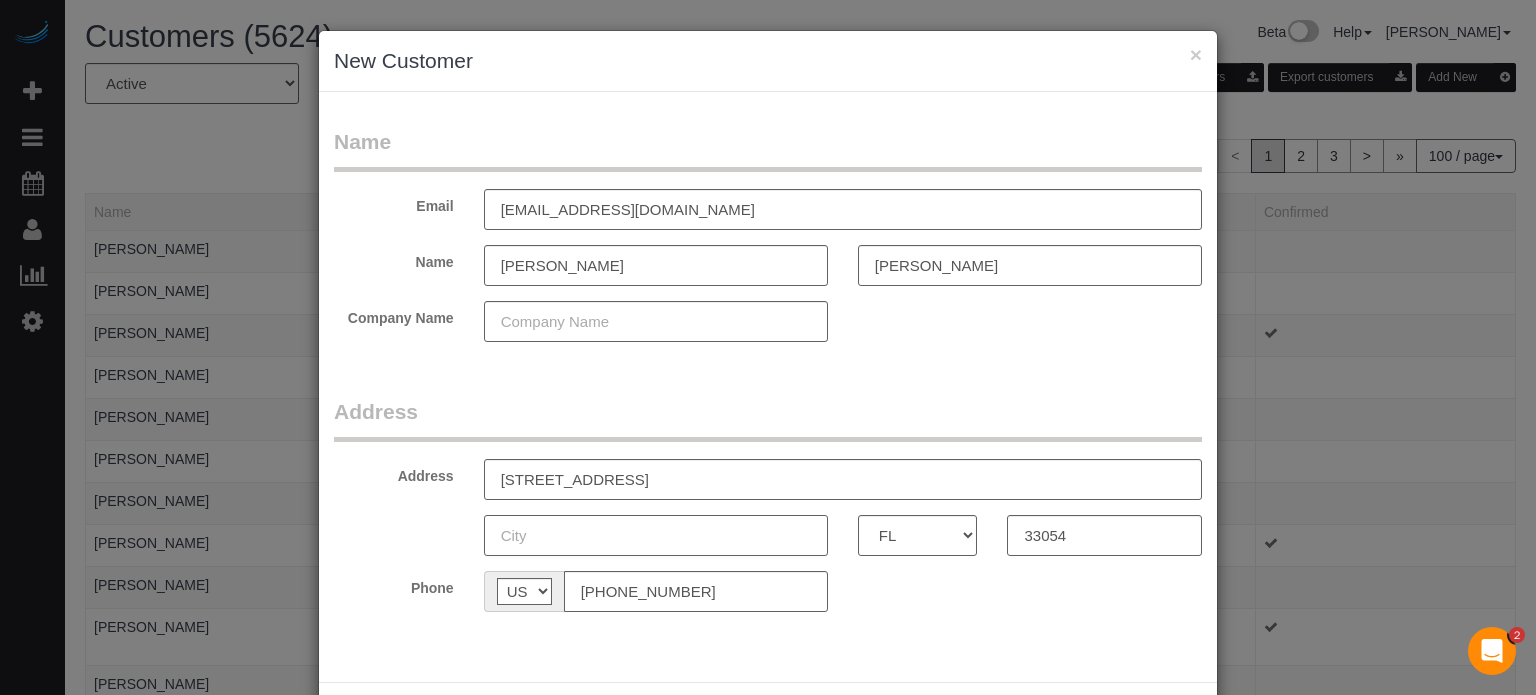 click at bounding box center [656, 535] 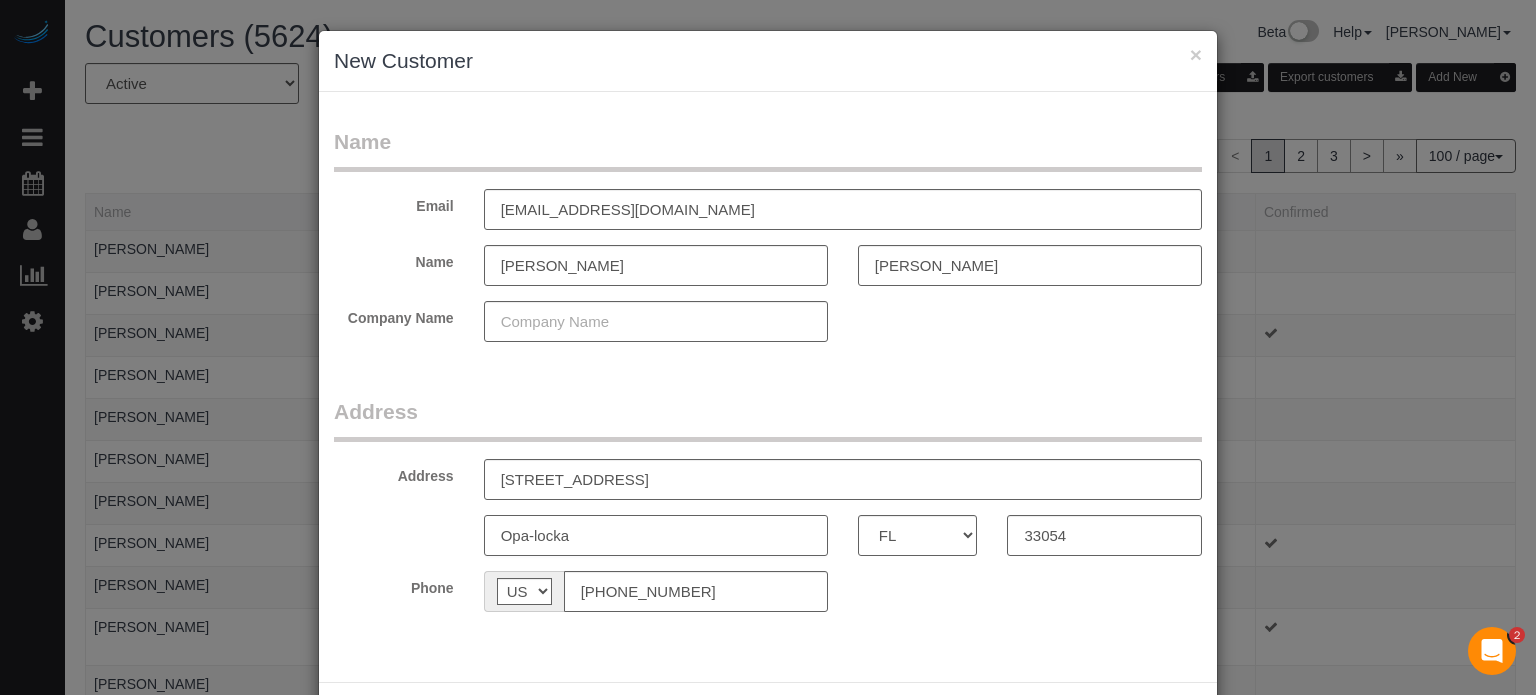 type on "Opa-locka" 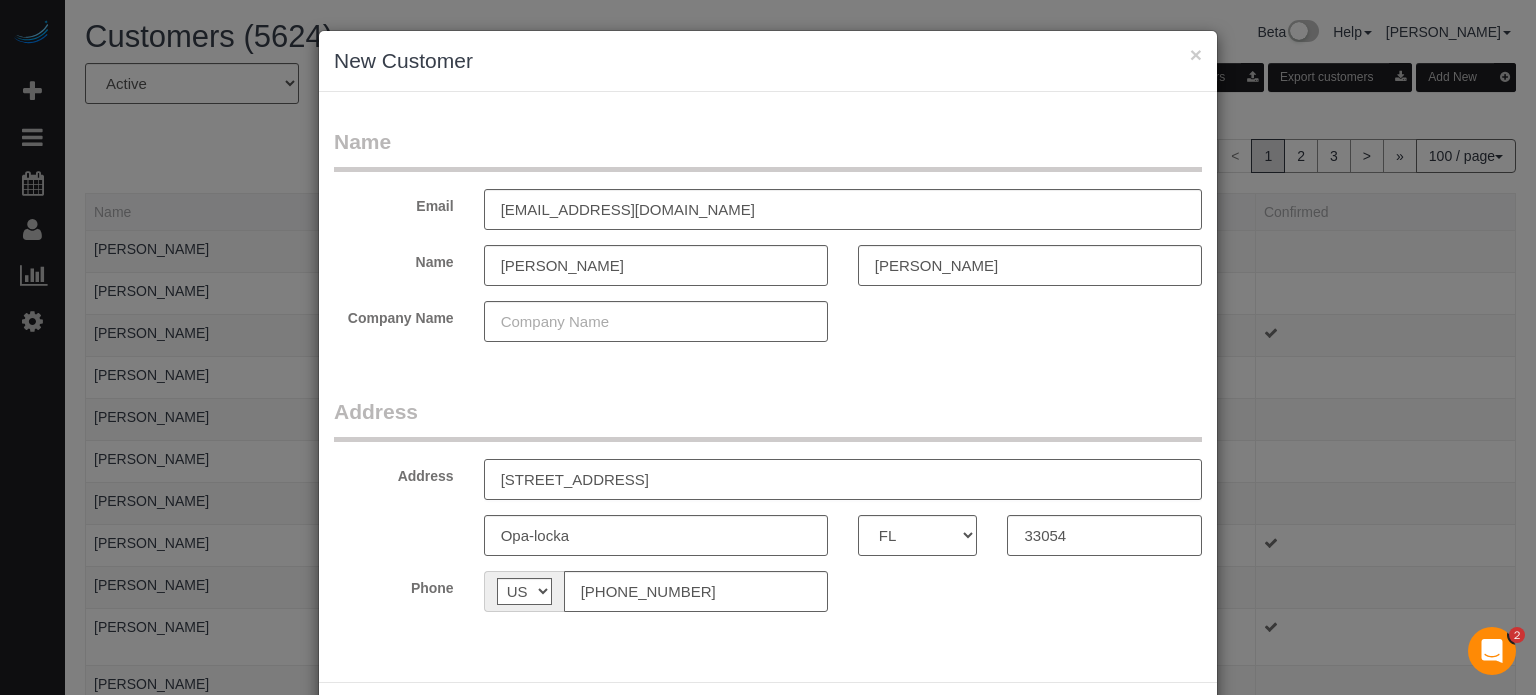 drag, startPoint x: 844, startPoint y: 475, endPoint x: 608, endPoint y: 485, distance: 236.21178 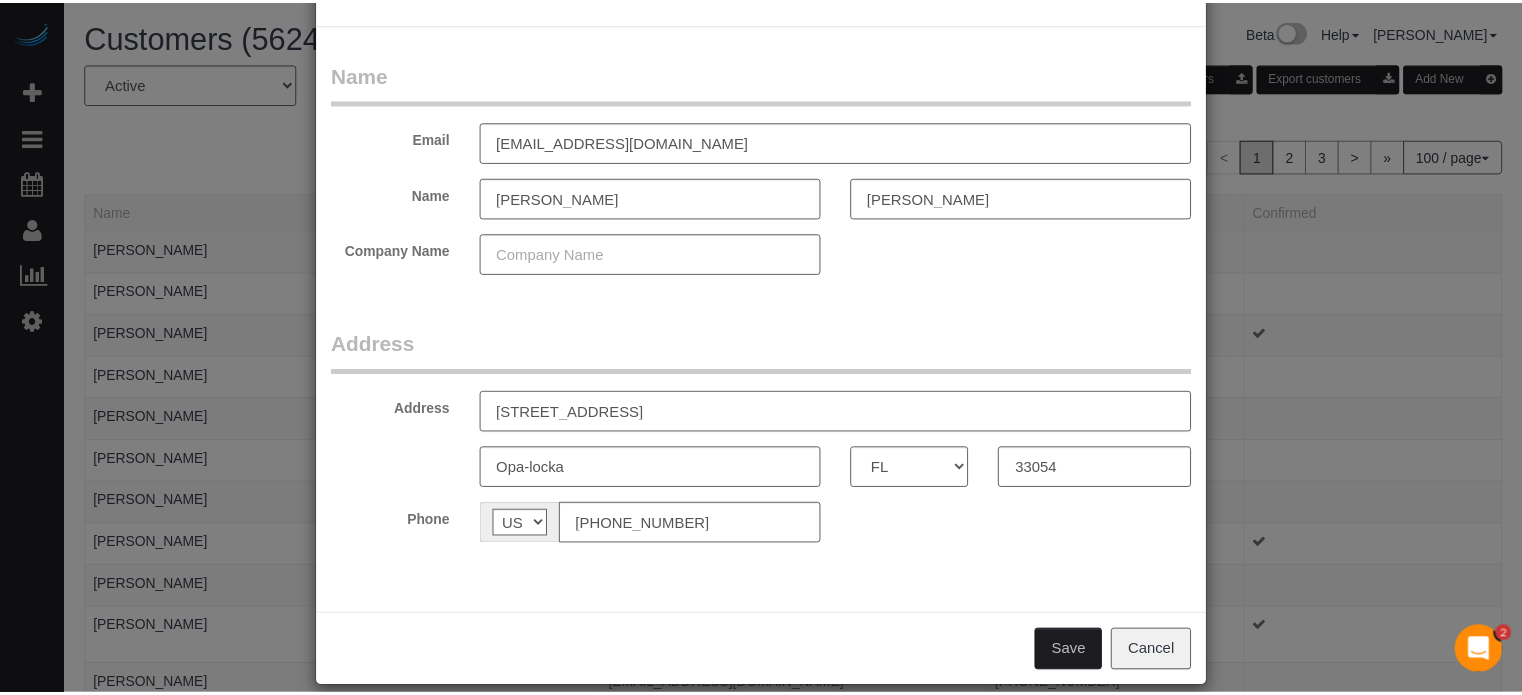 scroll, scrollTop: 88, scrollLeft: 0, axis: vertical 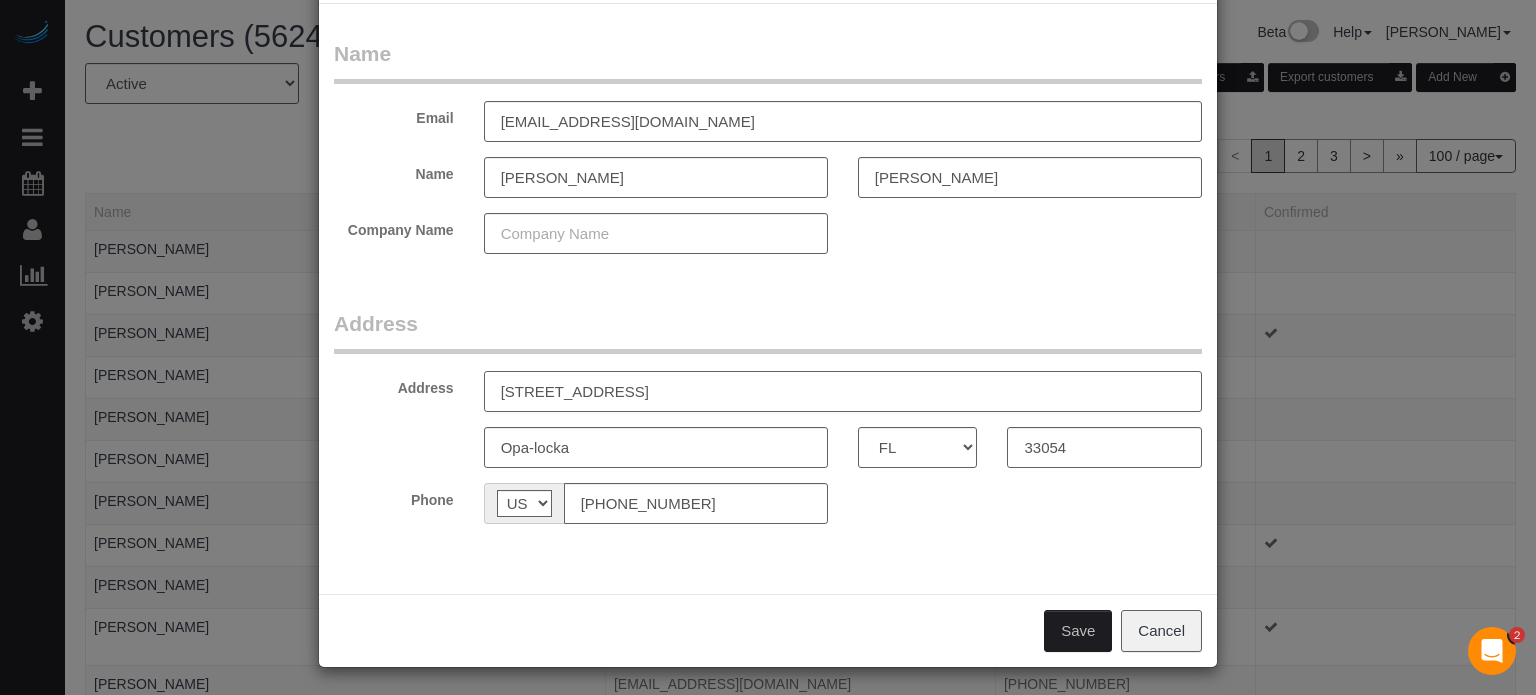 type on "[STREET_ADDRESS]" 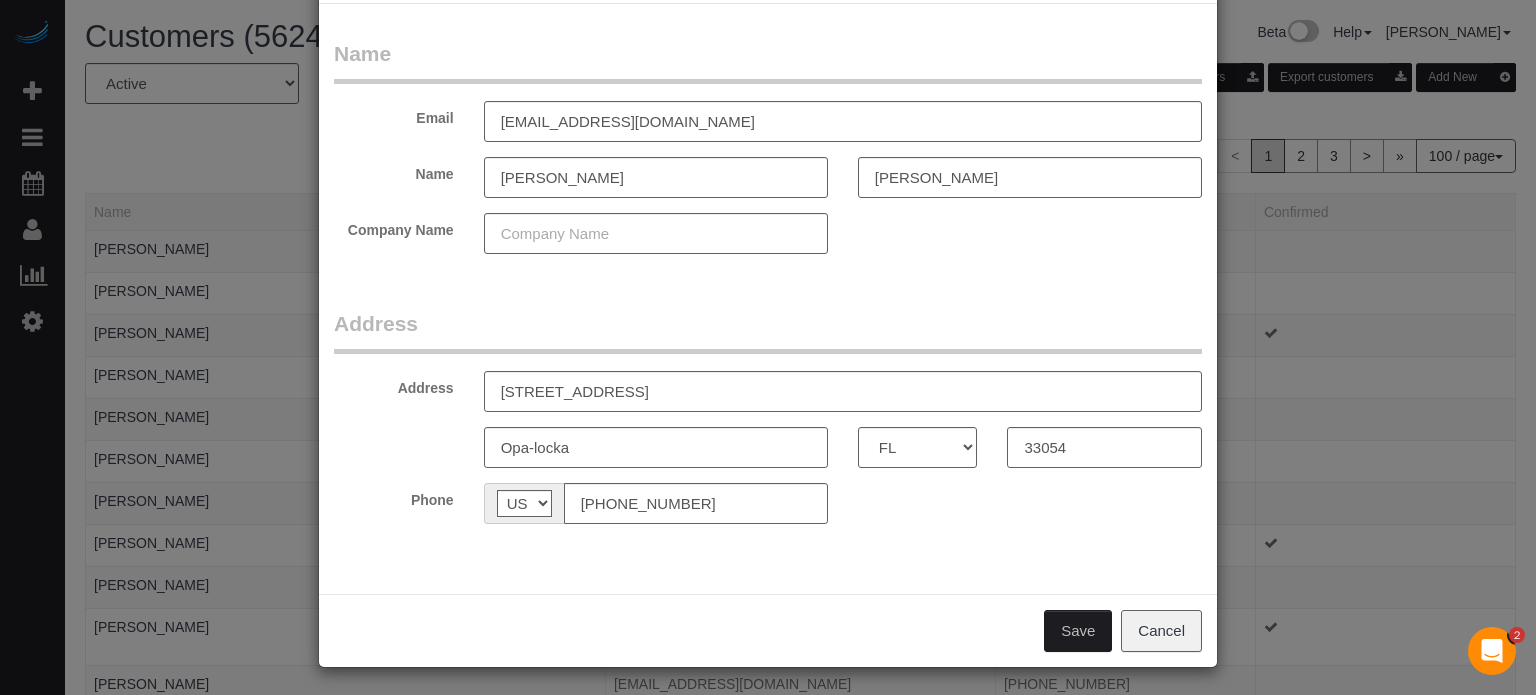 click on "Save" at bounding box center (1078, 631) 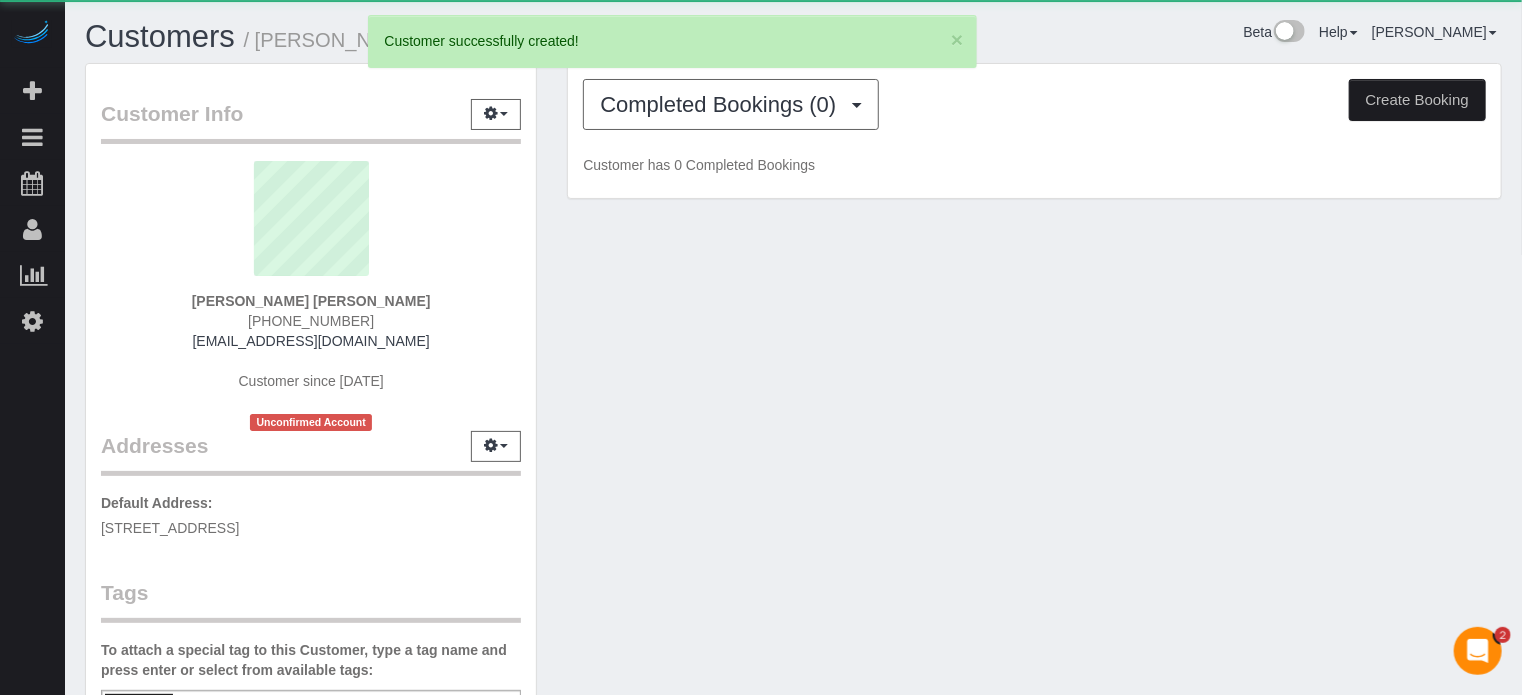 click on "Create Booking" at bounding box center (1417, 100) 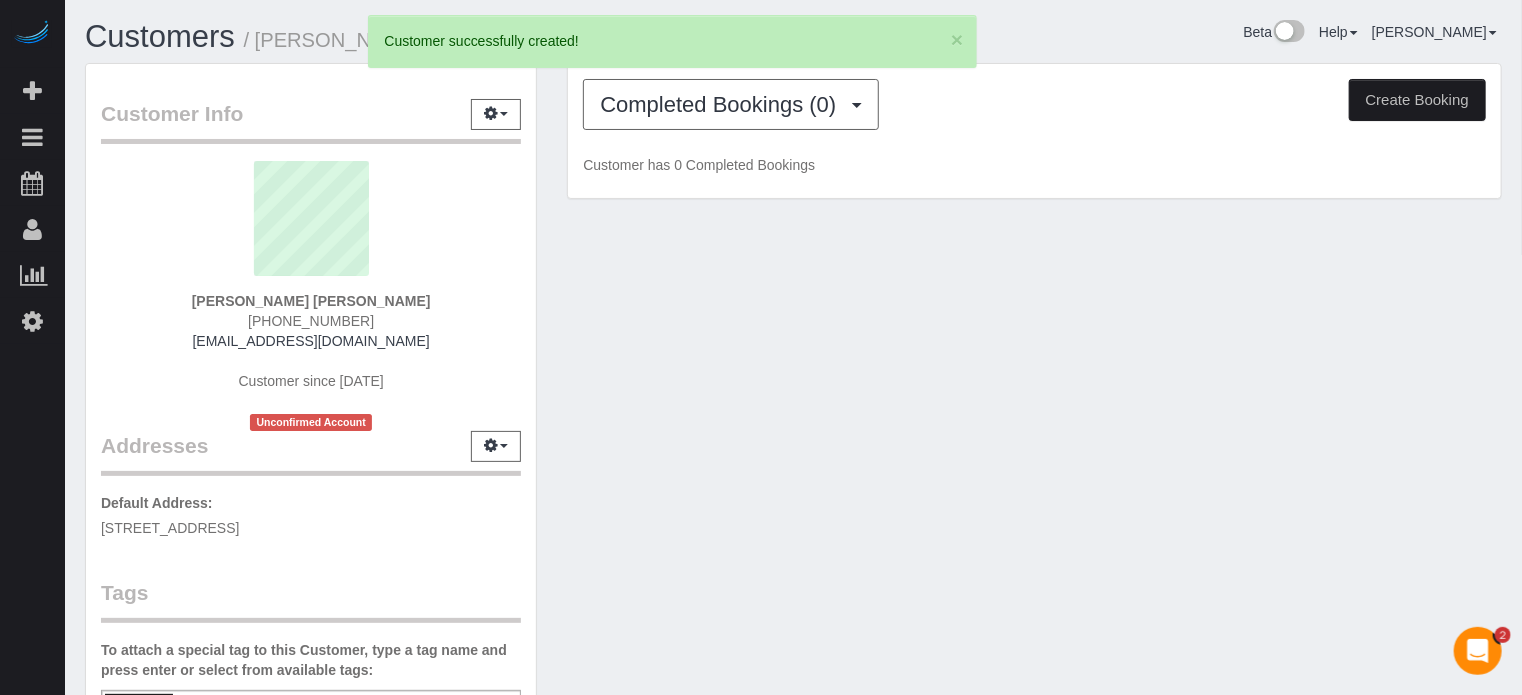 select on "FL" 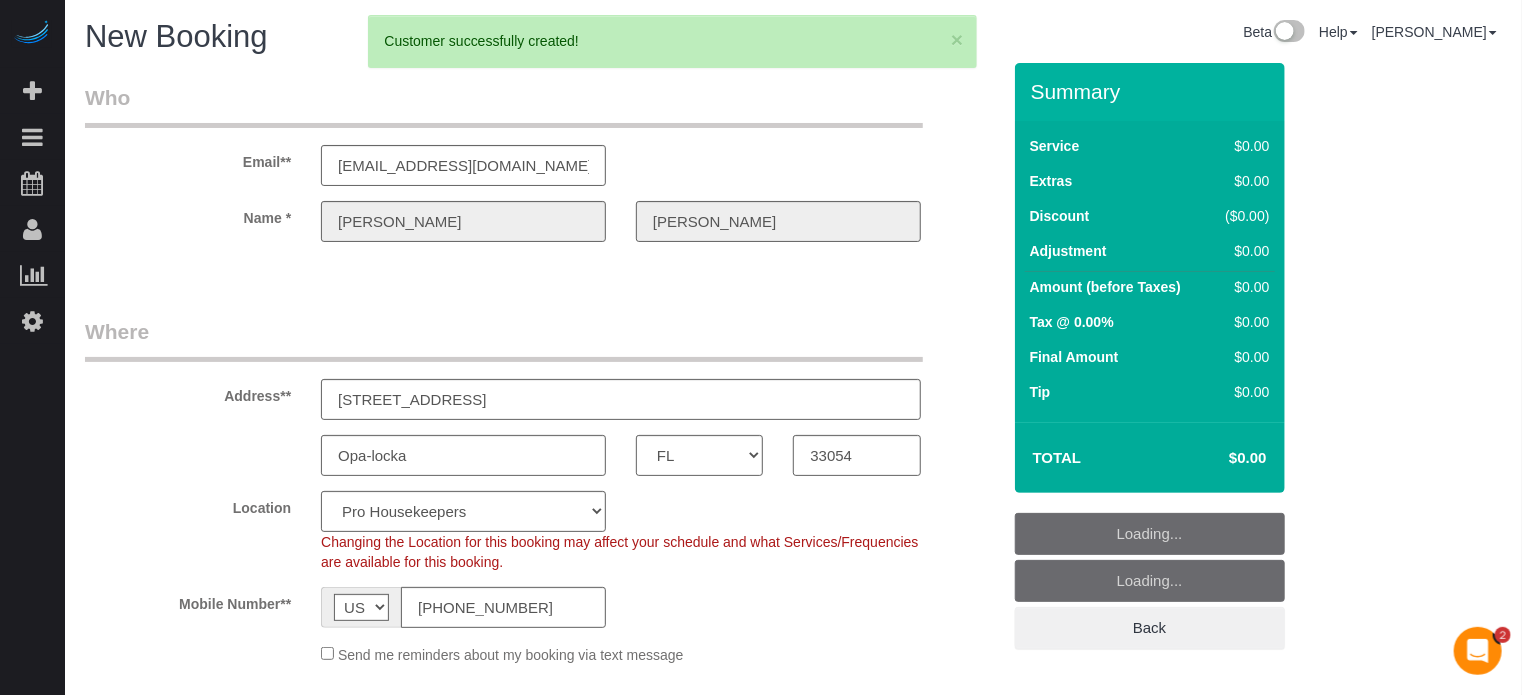 select on "object:2607" 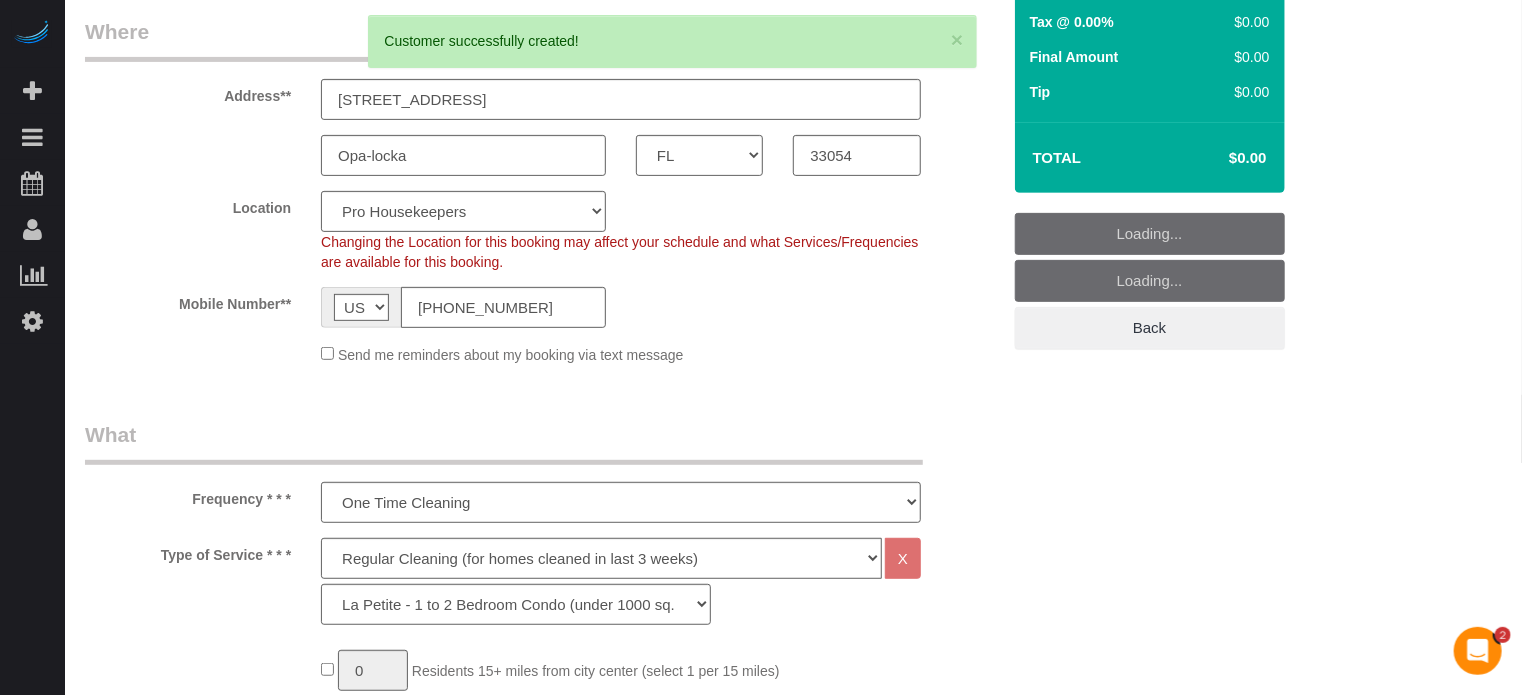 select on "2" 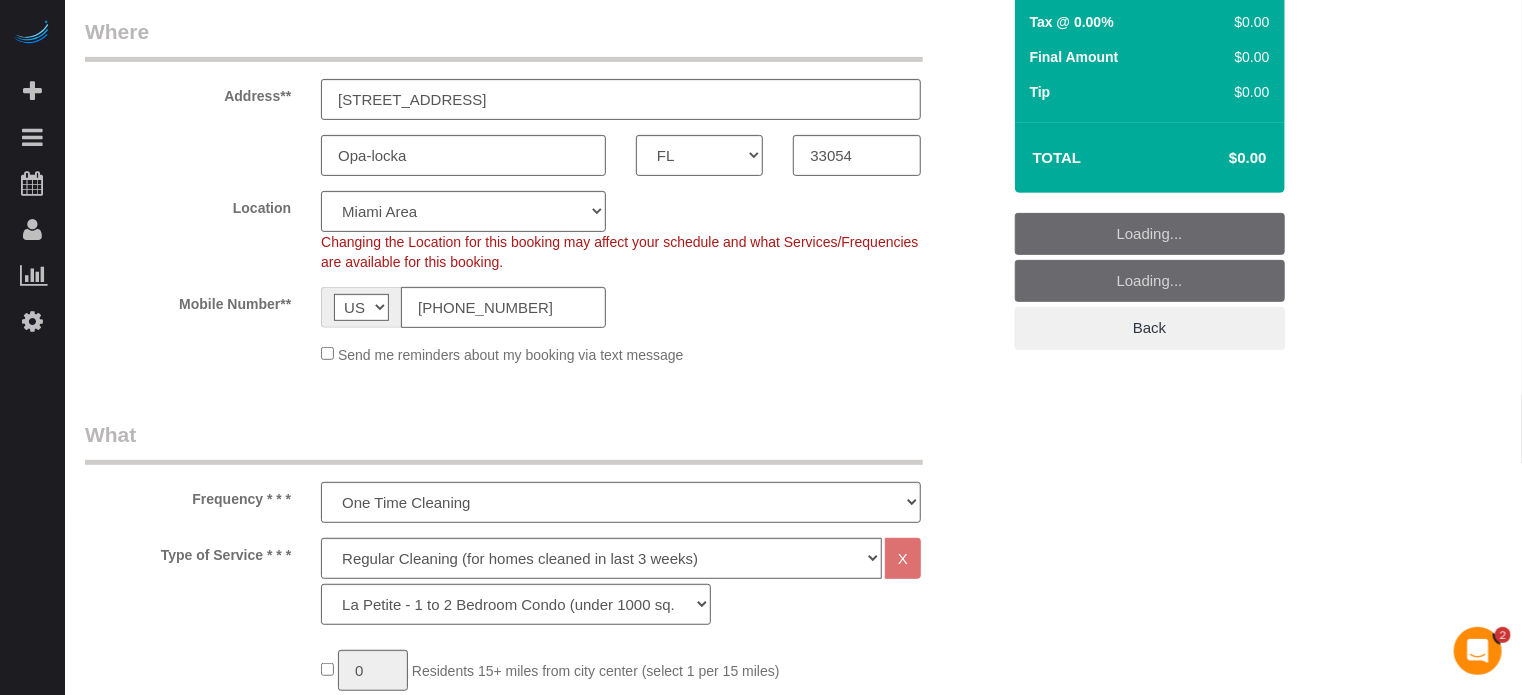 select on "object:3035" 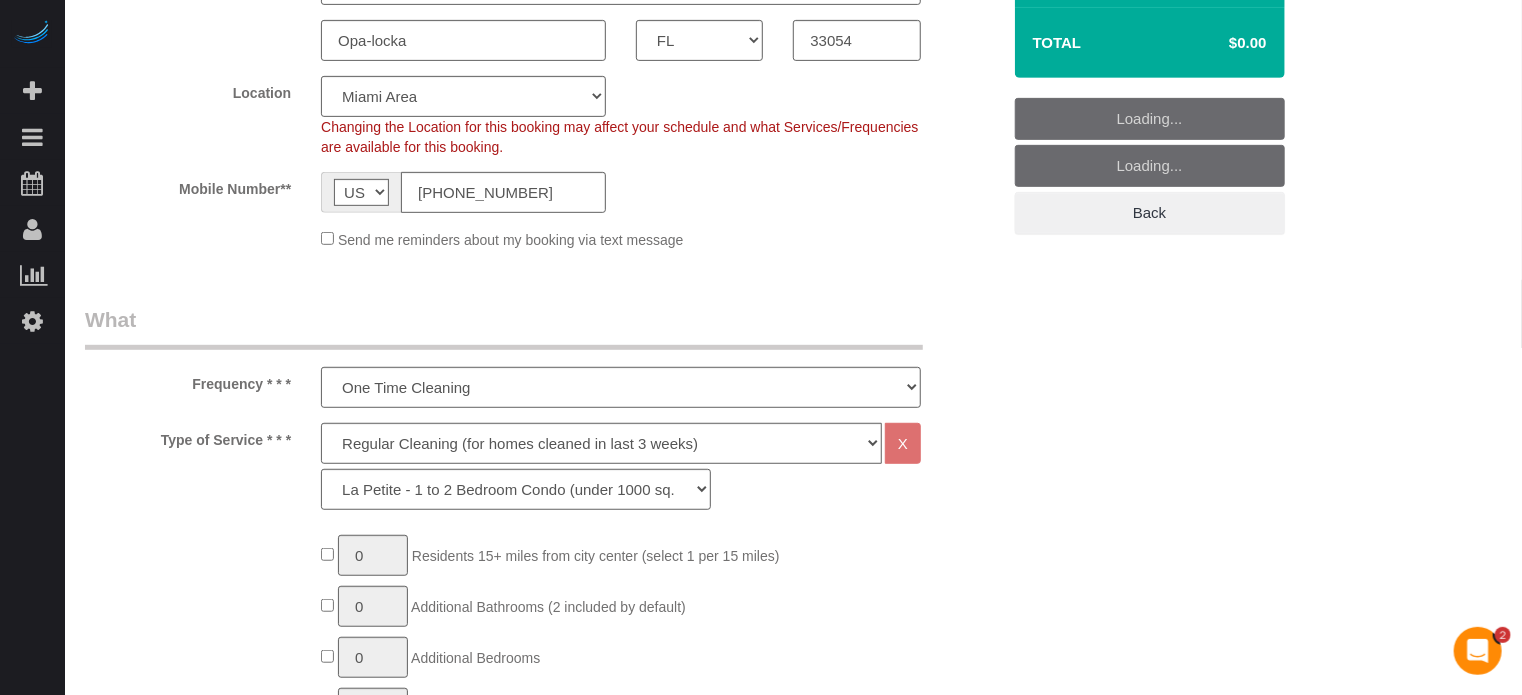 scroll, scrollTop: 500, scrollLeft: 0, axis: vertical 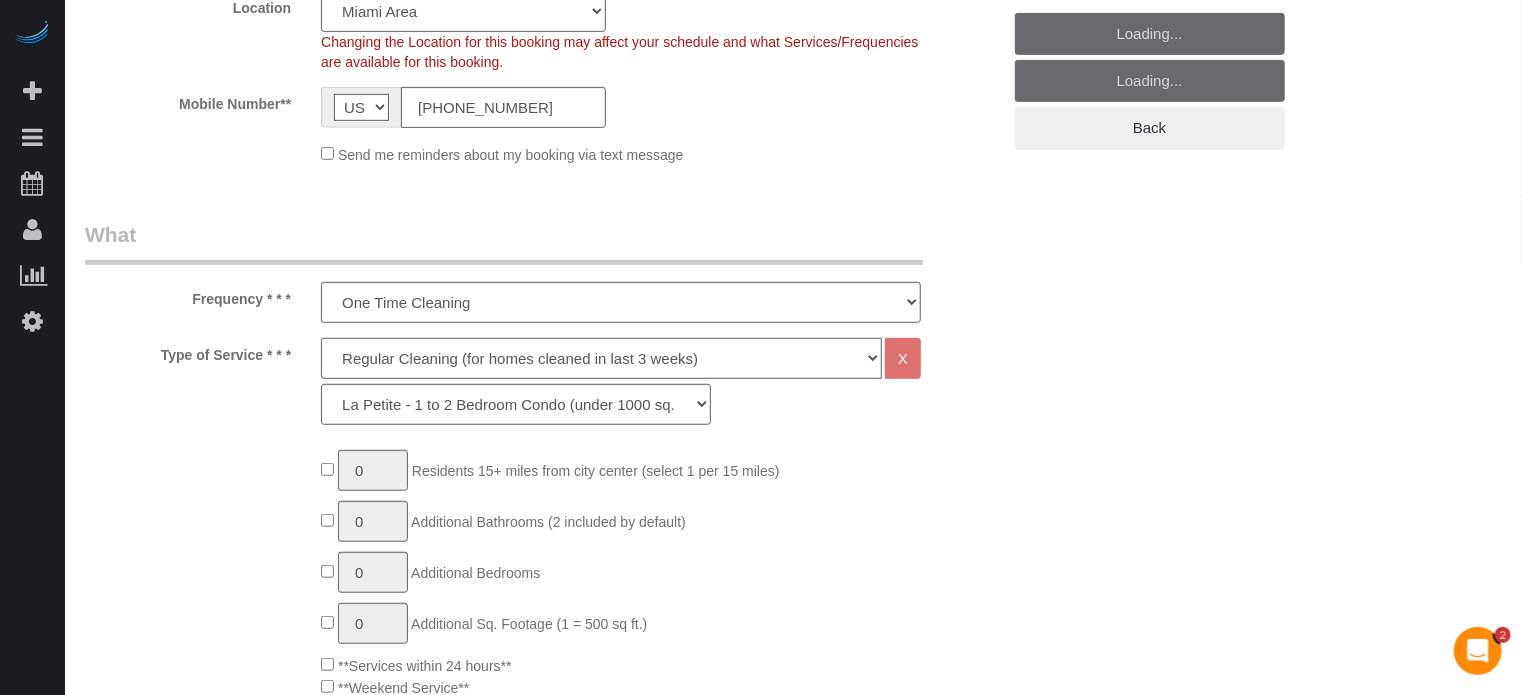 click on "Deep Cleaning (for homes that have not been cleaned in 3+ weeks) Spruce Regular Cleaning (for homes cleaned in last 3 weeks) Moving Cleanup (to clean home for new tenants) Post Construction Cleaning Vacation Rental Cleaning Hourly" 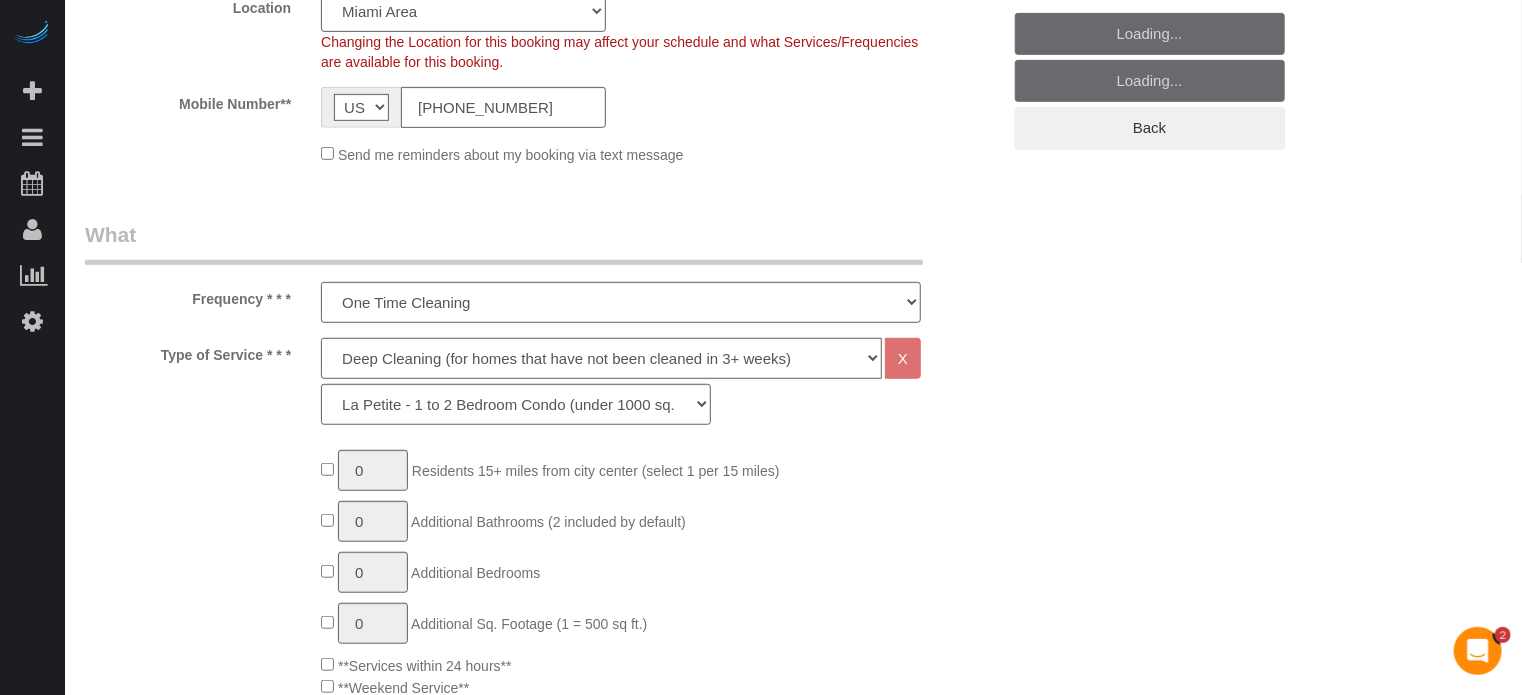 click on "Deep Cleaning (for homes that have not been cleaned in 3+ weeks) Spruce Regular Cleaning (for homes cleaned in last 3 weeks) Moving Cleanup (to clean home for new tenants) Post Construction Cleaning Vacation Rental Cleaning Hourly" 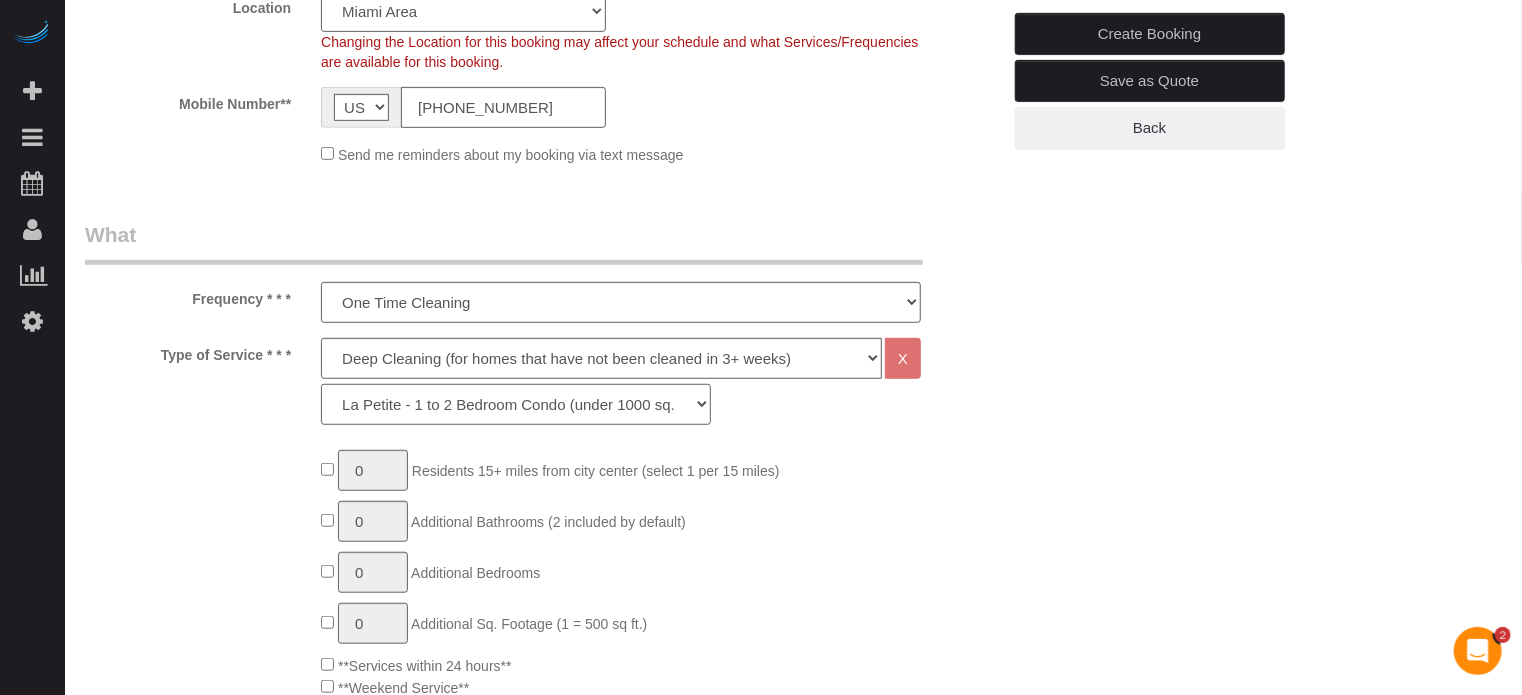 click on "La Petite - 1 to 2 Bedroom Condo (under 1000 sq. ft.) La Petite II - 2 Bedroom 2 Bath Home/Condo ([DATE]-[DATE] sq. ft.) Le Milieu - 3 Bedroom 2 Bath Home (under 1800 sq. ft.) Le Milieu - 4 Bedroom 2 Bath Home (under 1800 sq. ft.) Grand - 5 Bedroom 2 Bath Home (under 2250 sq. ft.) Très Grand - 6 Bedroom 2 Bath Home (under 3000 sq. ft.)" 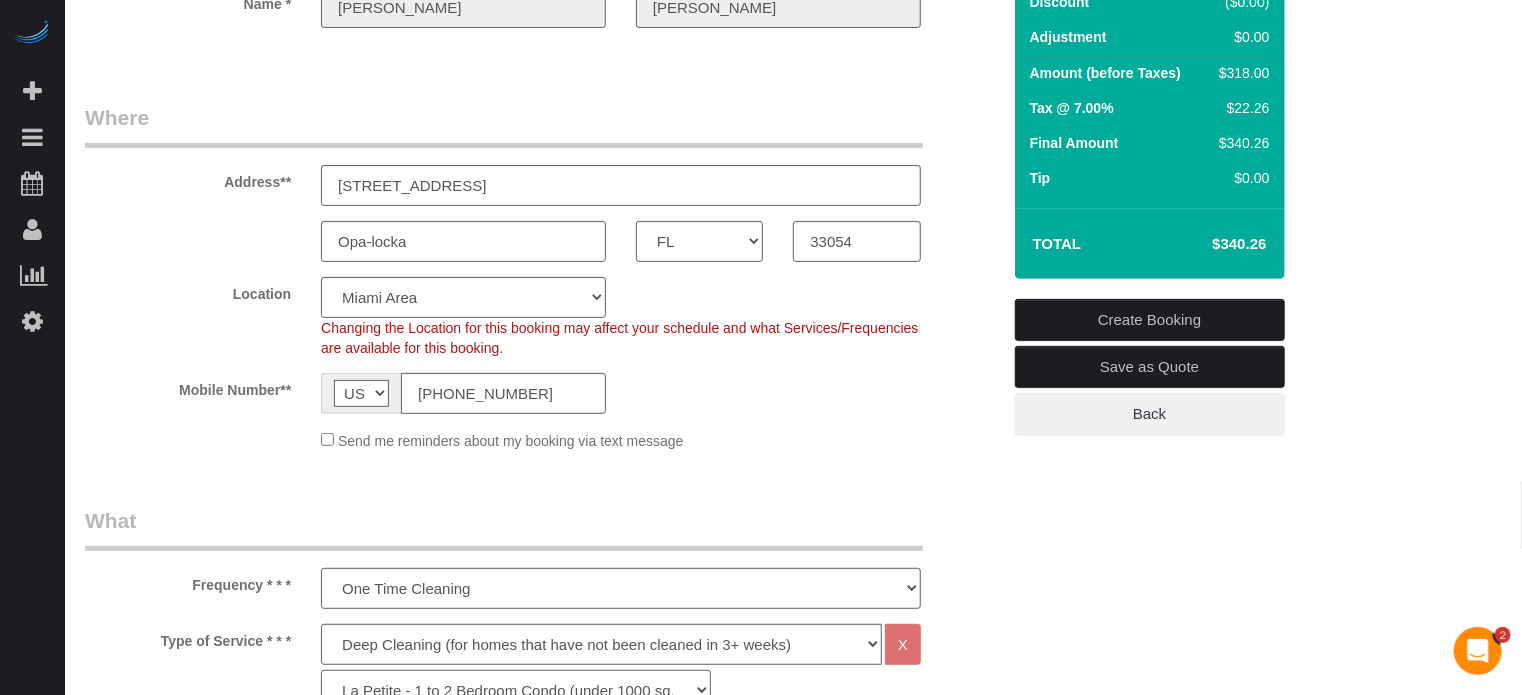 scroll, scrollTop: 500, scrollLeft: 0, axis: vertical 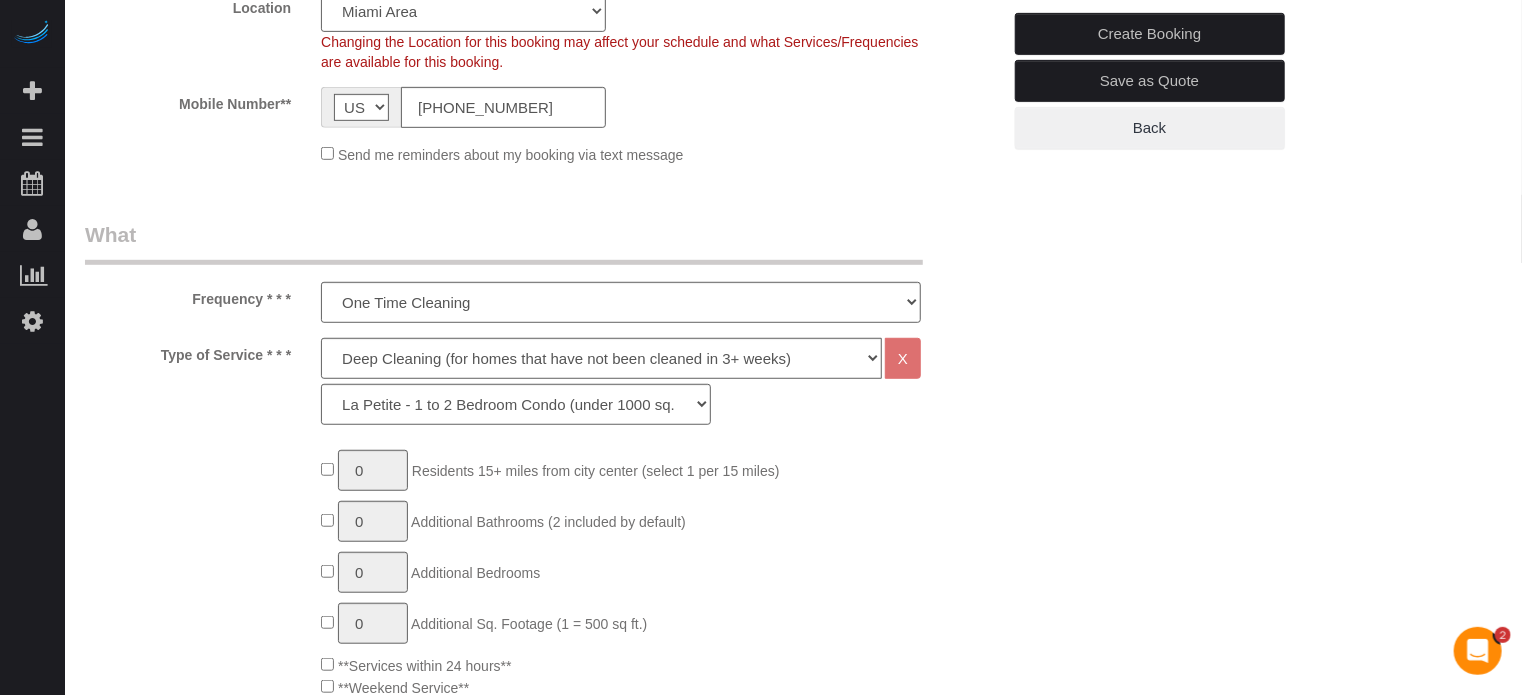 click on "Frequency * * *
One Time Cleaning Weekly Cleaning (20%) - 20.00% (0% for the First Booking) Every 2 Weeks (15%) - 15.00% (0% for the First Booking) Every 3 Weeks (10%) - 10.00% (0% for the First Booking) Every 4 Weeks (5%) - 5.00% (0% for the First Booking) Every 6 Weeks (2.5%) - 2.50% (0% for the First Booking) Every 8 Weeks ($5 off) - $5.00 (0% for the First Booking)" at bounding box center (542, 271) 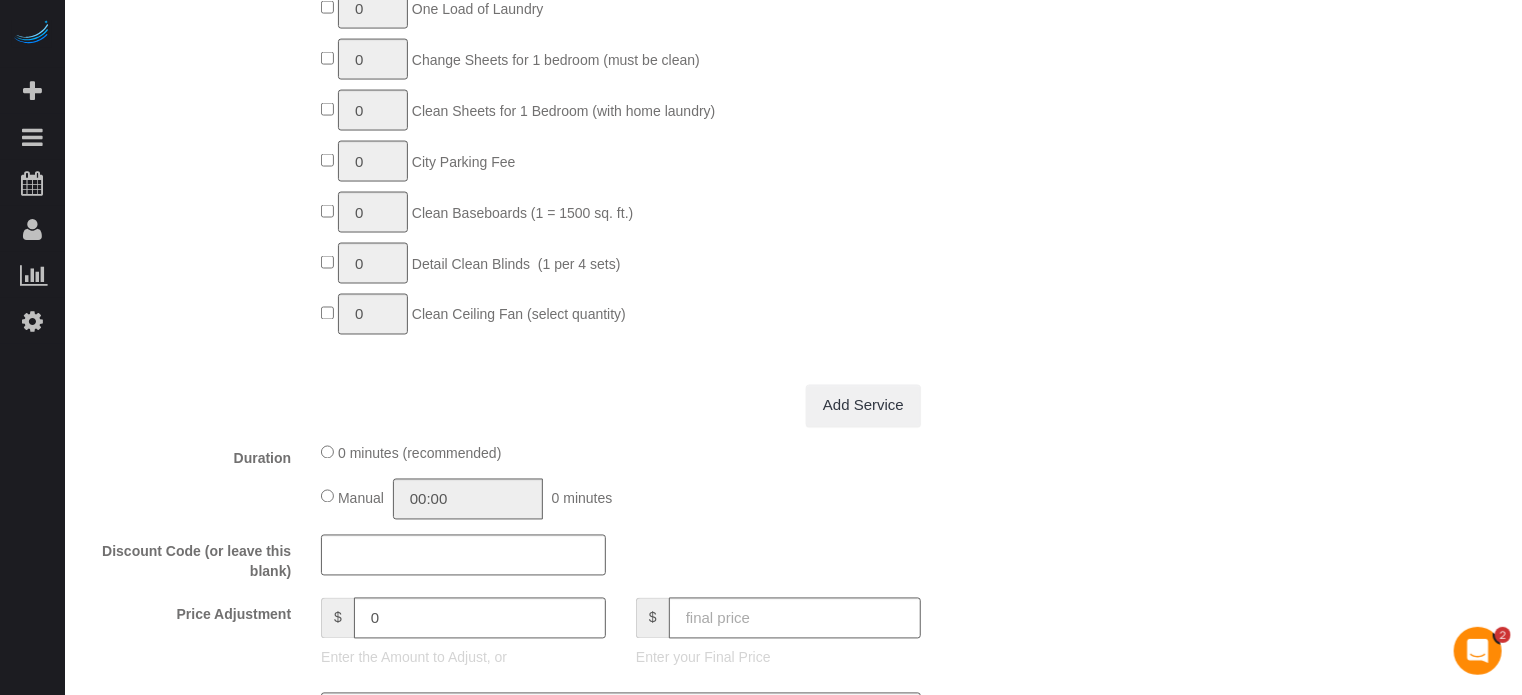 scroll, scrollTop: 1828, scrollLeft: 0, axis: vertical 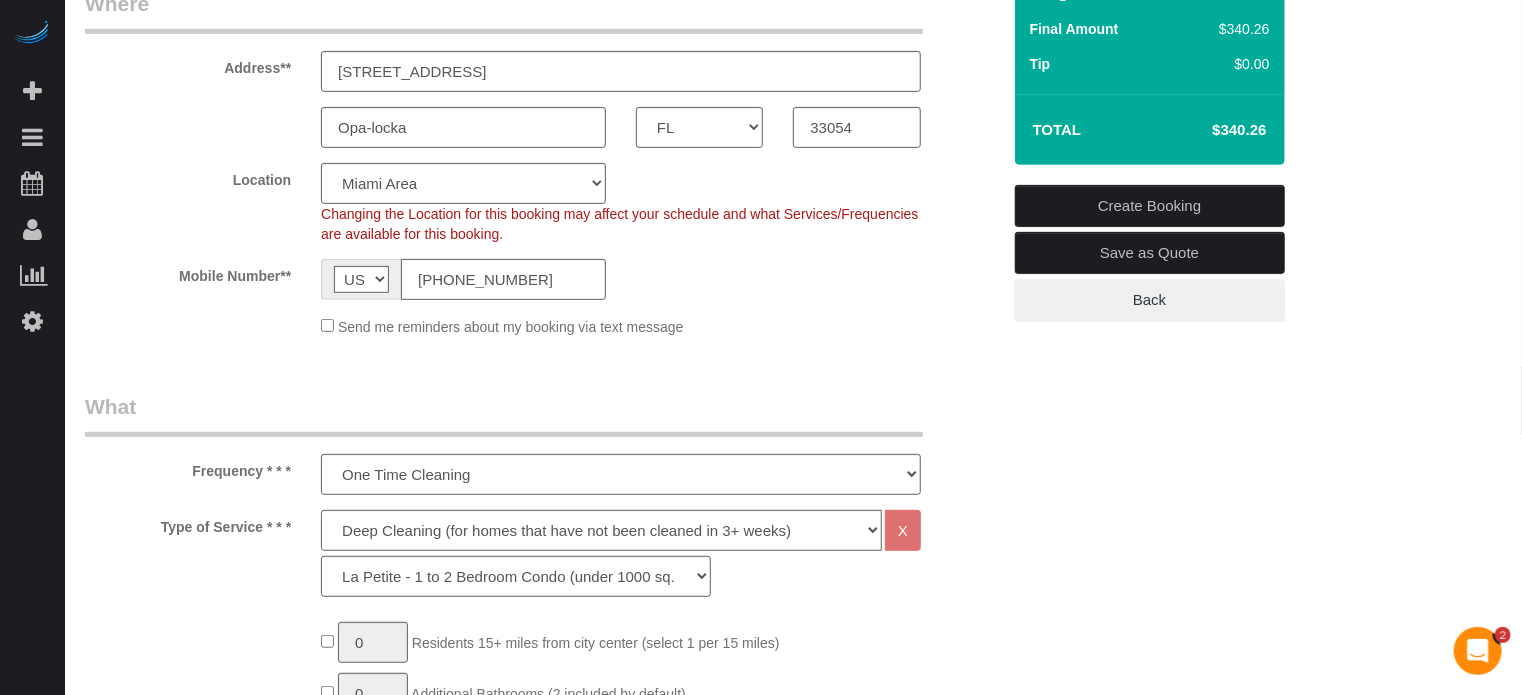 click on "Who
Email**
[EMAIL_ADDRESS][DOMAIN_NAME]
Name *
[PERSON_NAME]
[PERSON_NAME]
Where
Address**
[STREET_ADDRESS]
Opa-locka
AK
AL
AR
AZ
CA
CO
CT
DC
DE
[GEOGRAPHIC_DATA]
[GEOGRAPHIC_DATA]
HI
IA
ID
IL
IN
KS
[GEOGRAPHIC_DATA]
LA
MA
MD
ME
MI
[GEOGRAPHIC_DATA]
[GEOGRAPHIC_DATA]
MS
MT
[GEOGRAPHIC_DATA]
ND
NE" at bounding box center (793, 1827) 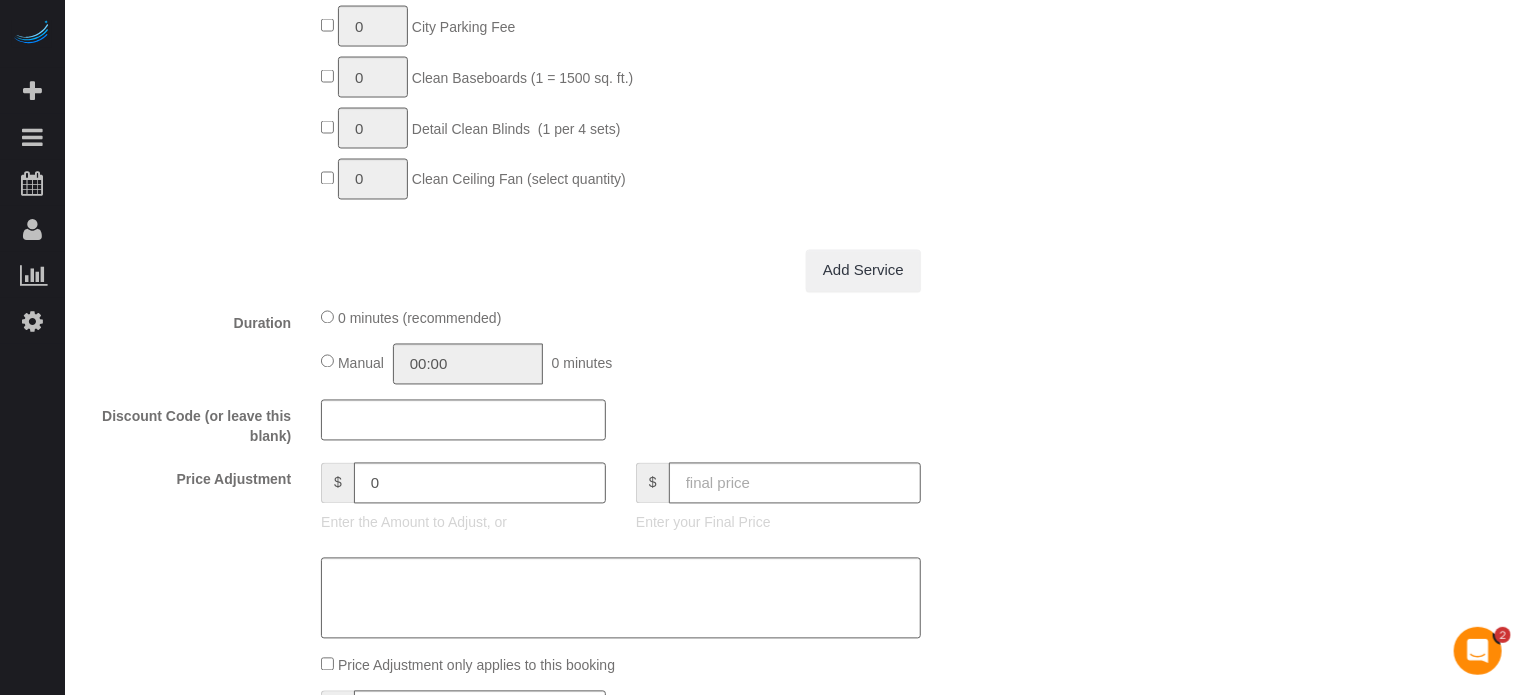 scroll, scrollTop: 1928, scrollLeft: 0, axis: vertical 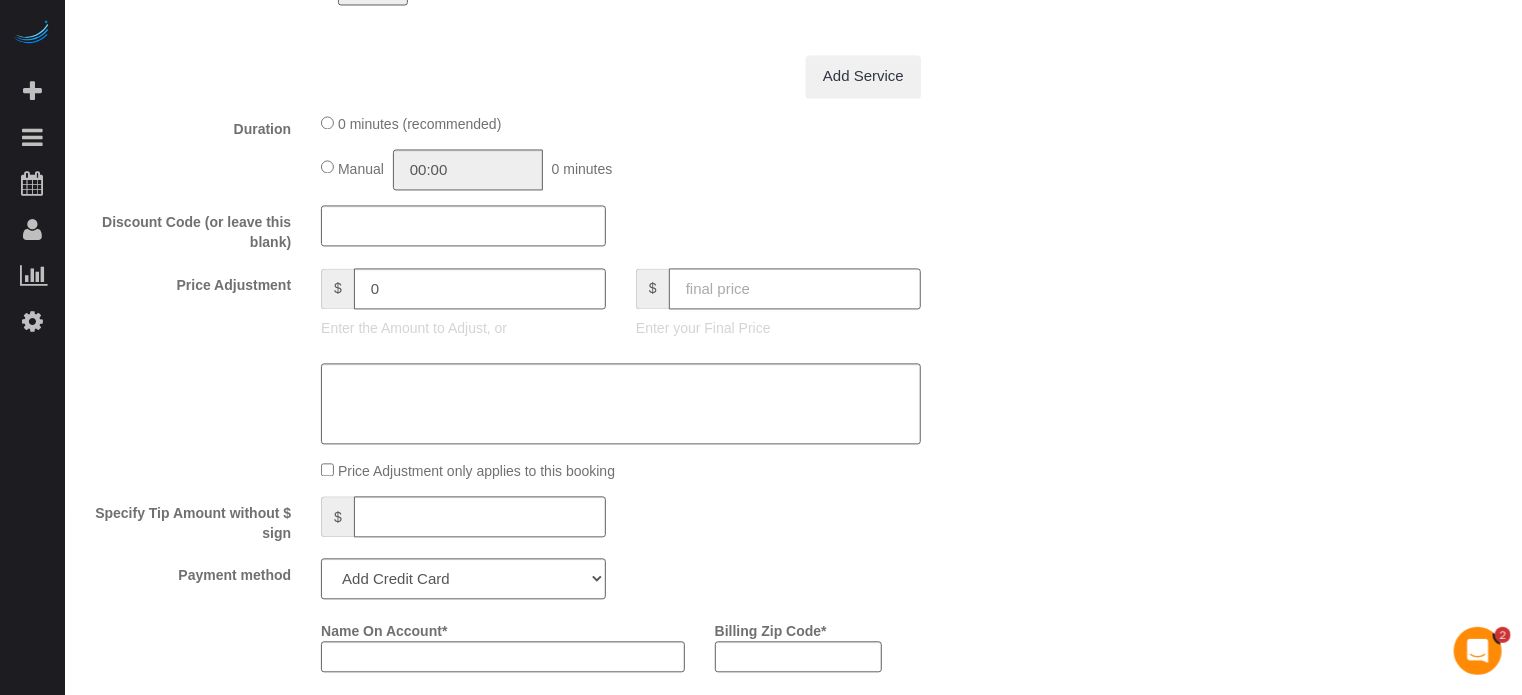 click 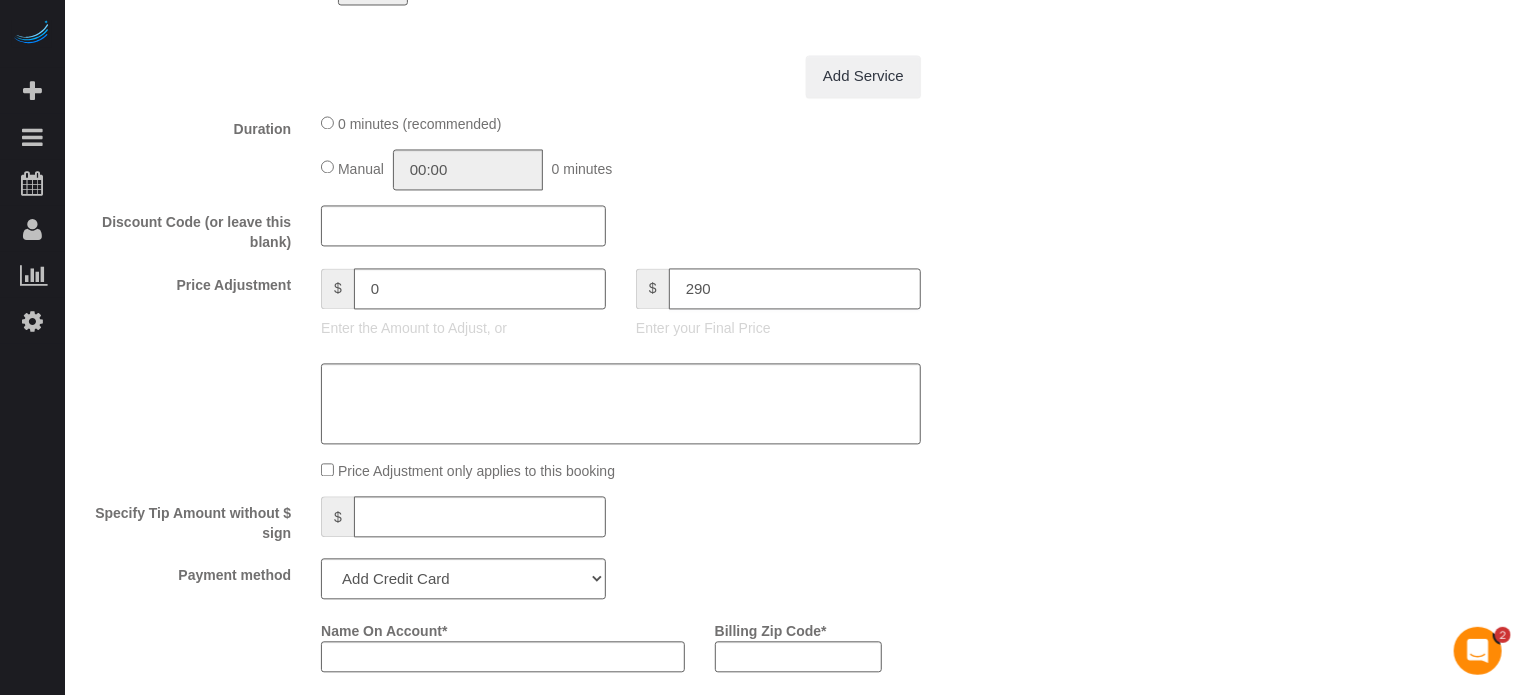 type on "290" 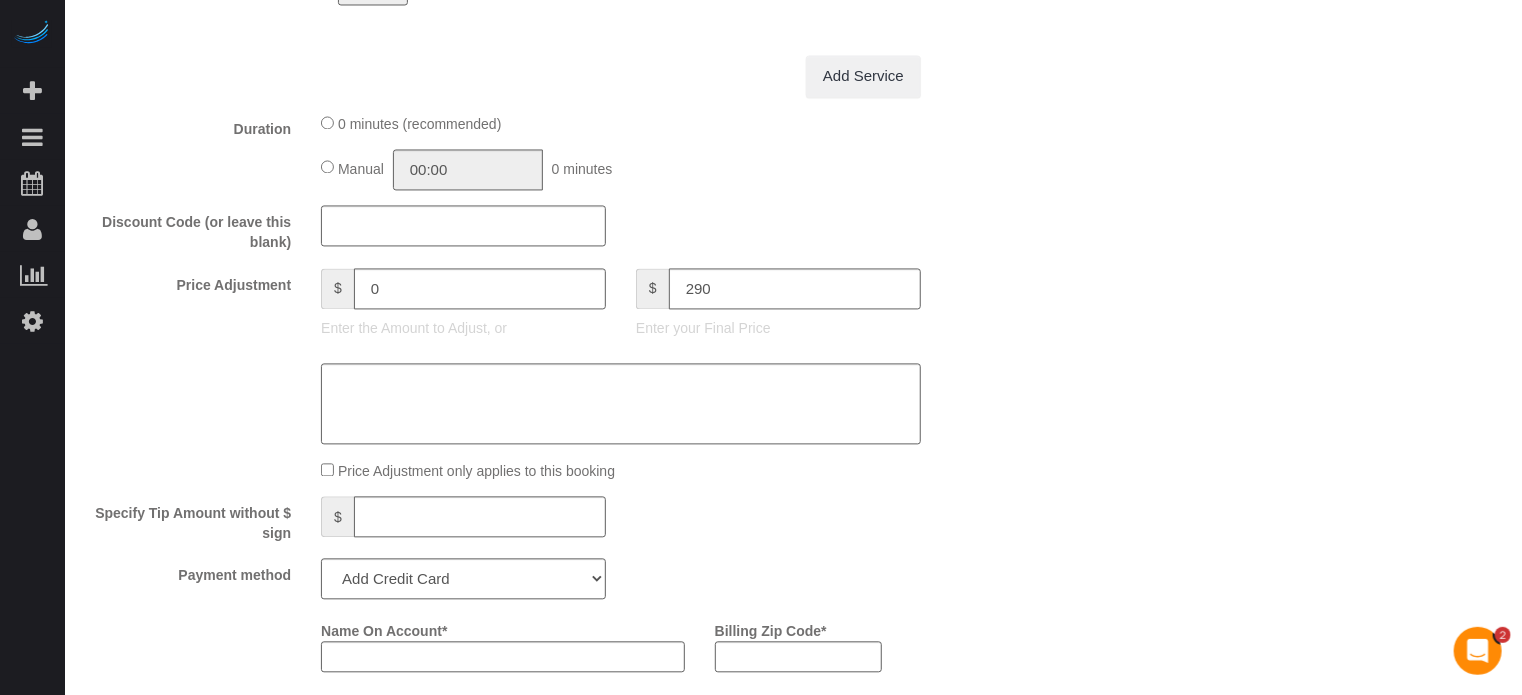 click on "Who
Email**
[EMAIL_ADDRESS][DOMAIN_NAME]
Name *
[PERSON_NAME]
[PERSON_NAME]
Where
Address**
[STREET_ADDRESS]
Opa-locka
AK
AL
AR
AZ
CA
CO
CT
DC
DE
[GEOGRAPHIC_DATA]
[GEOGRAPHIC_DATA]
HI
IA
ID
IL
IN
KS
[GEOGRAPHIC_DATA]
LA
MA
MD
ME
MI
[GEOGRAPHIC_DATA]
[GEOGRAPHIC_DATA]
MS
MT
[GEOGRAPHIC_DATA]
ND
NE" at bounding box center [793, 227] 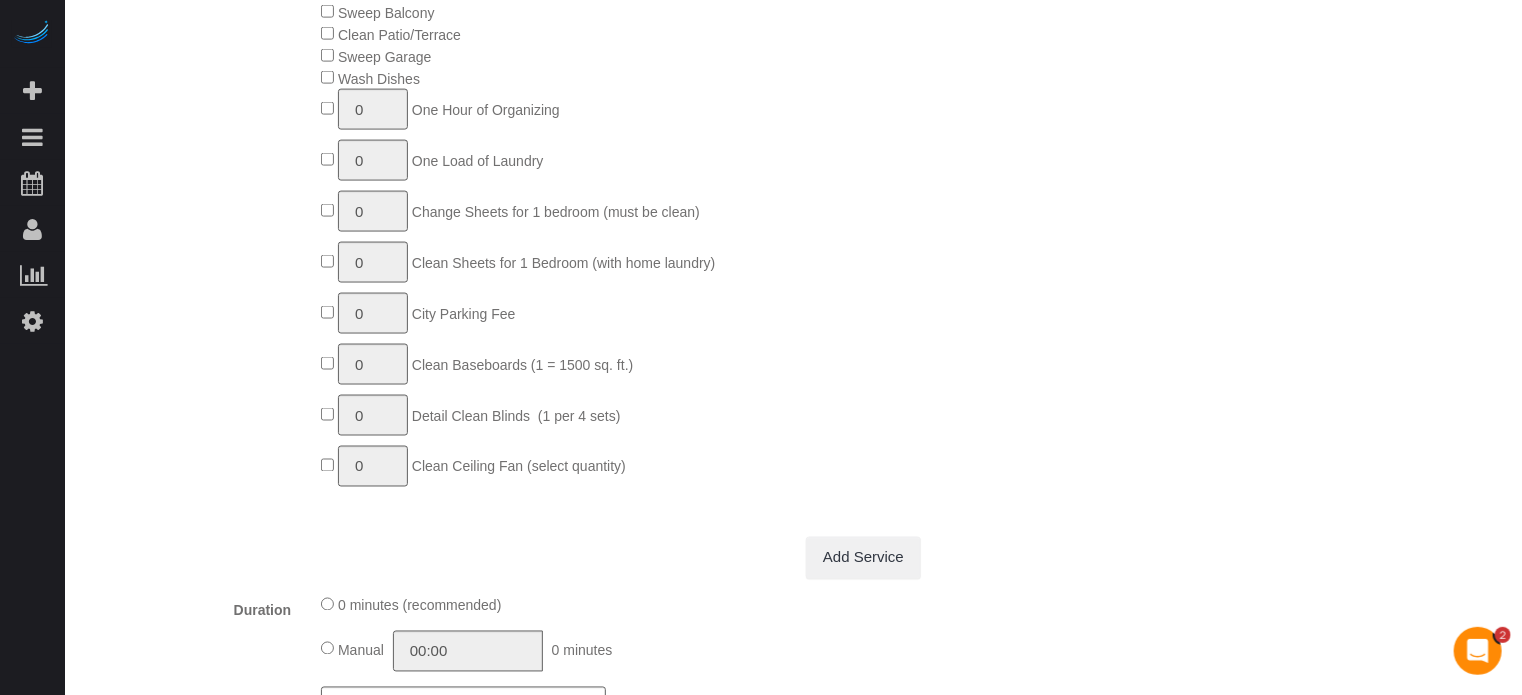 type on "-46.97" 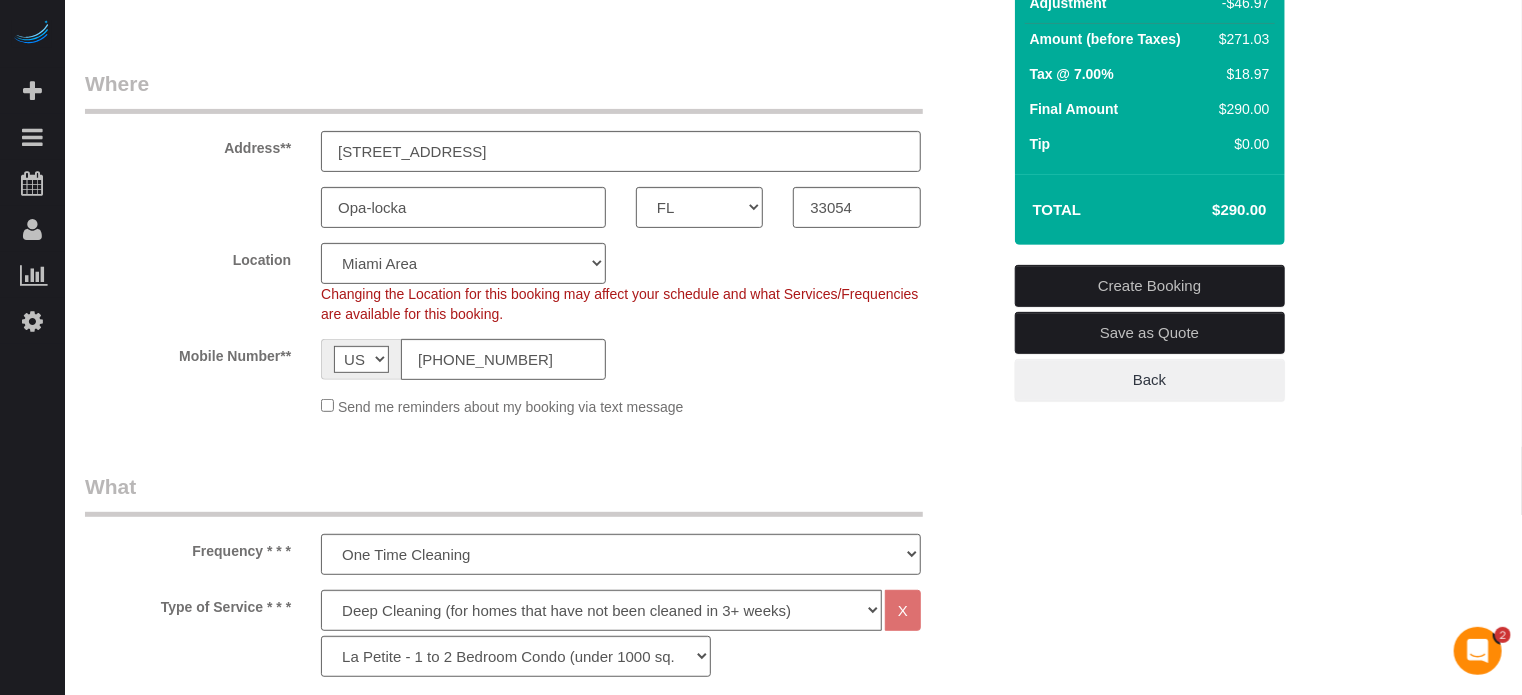 scroll, scrollTop: 28, scrollLeft: 0, axis: vertical 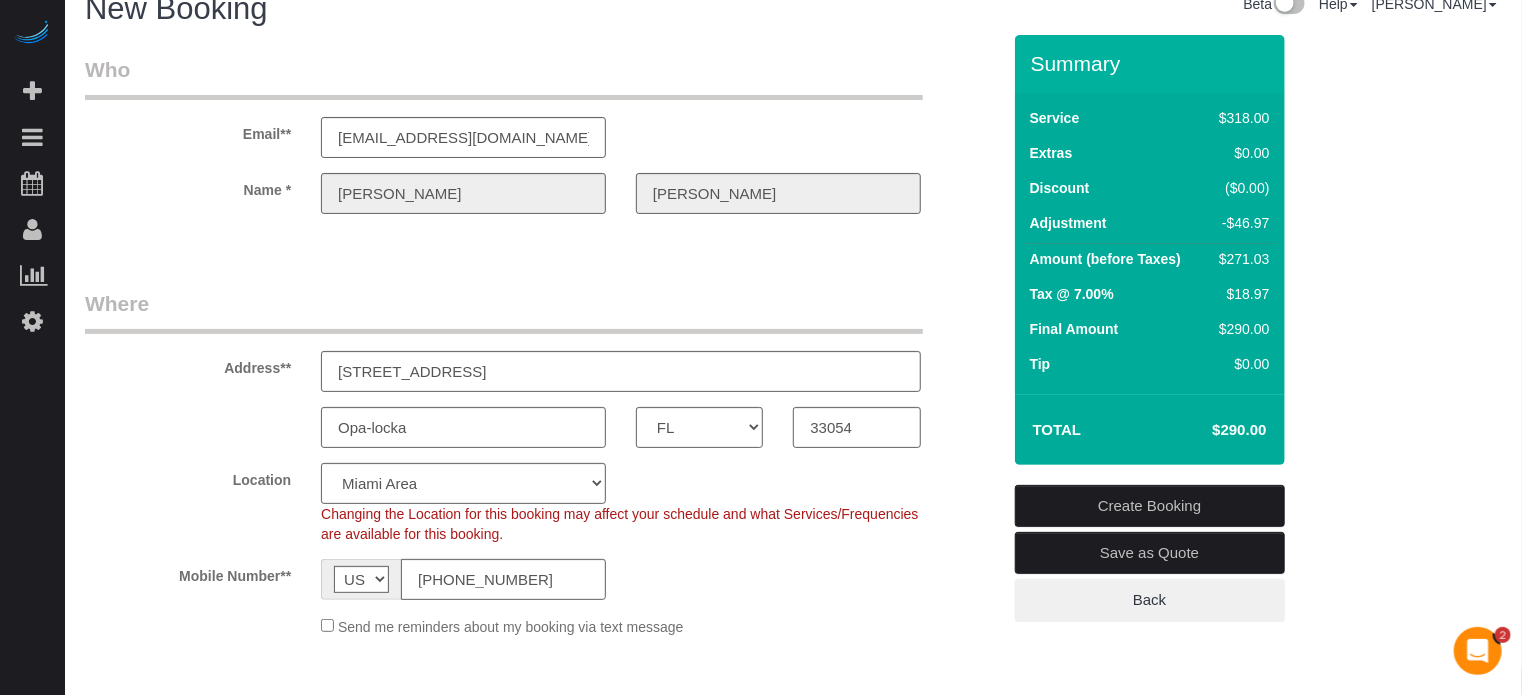 click on "Save as Quote" at bounding box center (1150, 553) 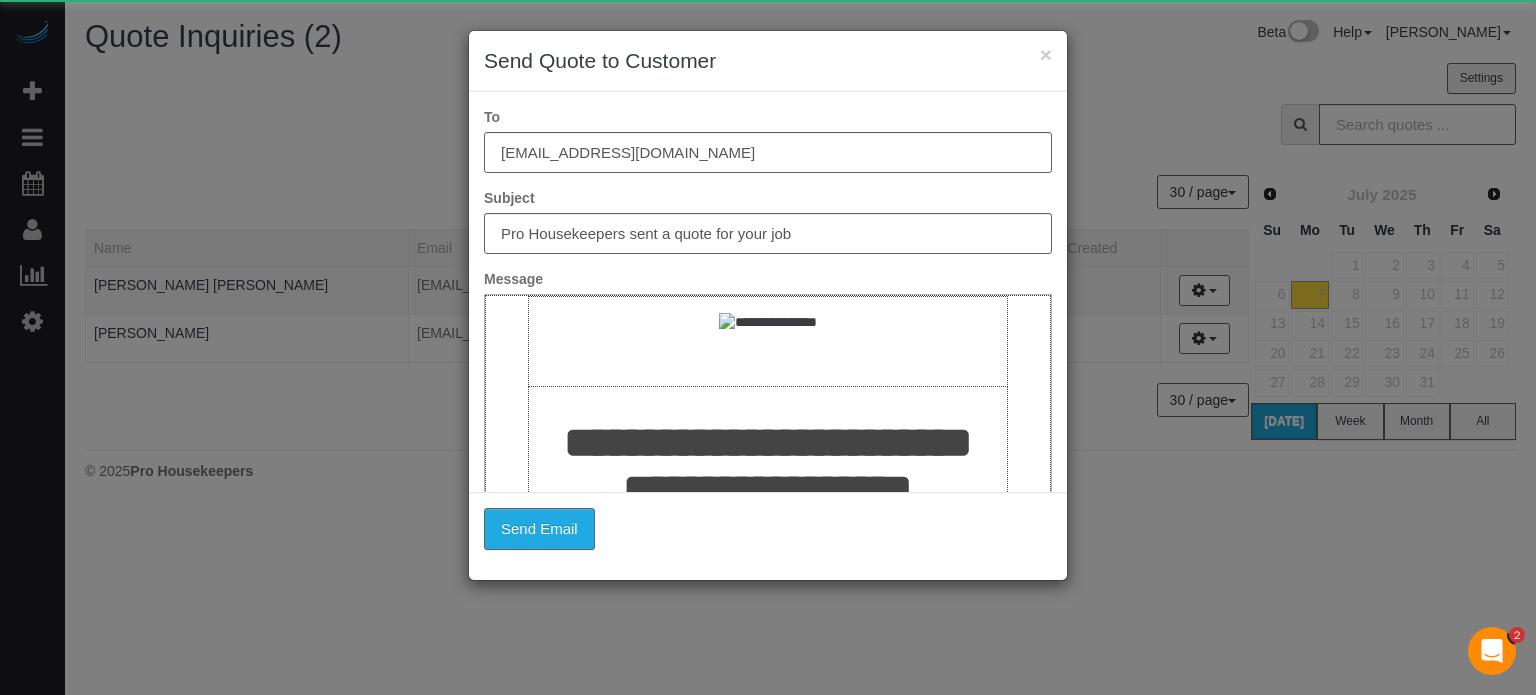 scroll, scrollTop: 0, scrollLeft: 0, axis: both 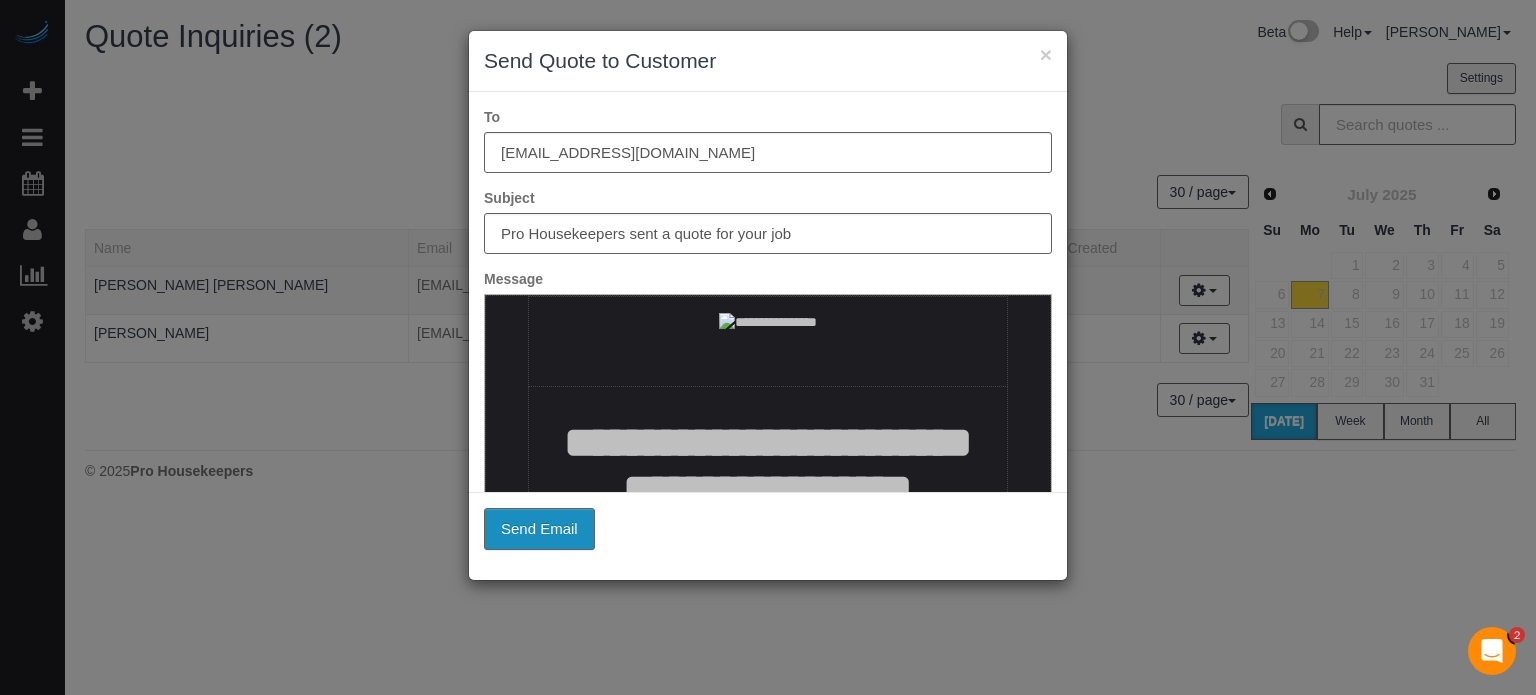 click on "Send Email" at bounding box center (539, 529) 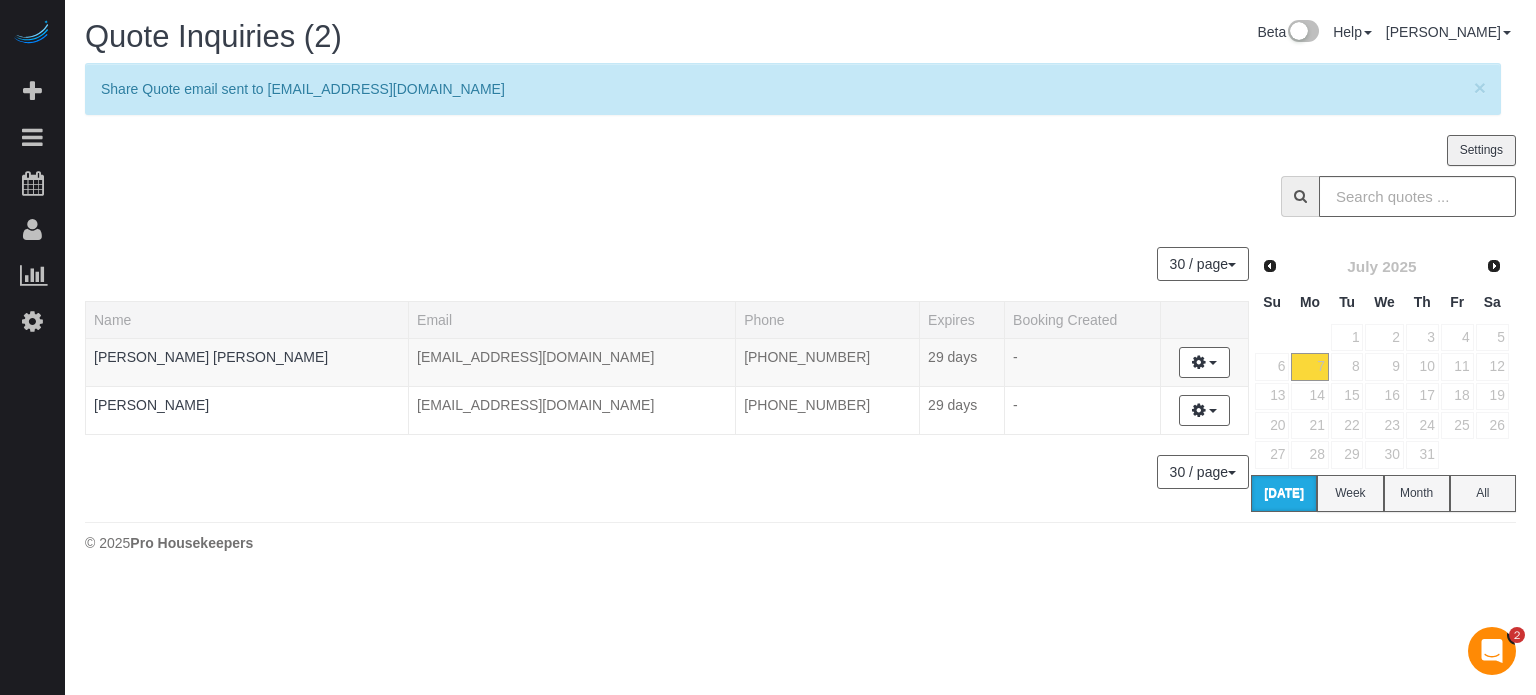 click on "30 / page
10 / page
20 / page
30 / page
40 / page
50 / page
100 / page
Name
Email
Phone
Expires
Booking Created
[PERSON_NAME] [PERSON_NAME]
[EMAIL_ADDRESS][DOMAIN_NAME]
[PHONE_NUMBER]
29 days
-
Create Booking
-" at bounding box center [668, 369] 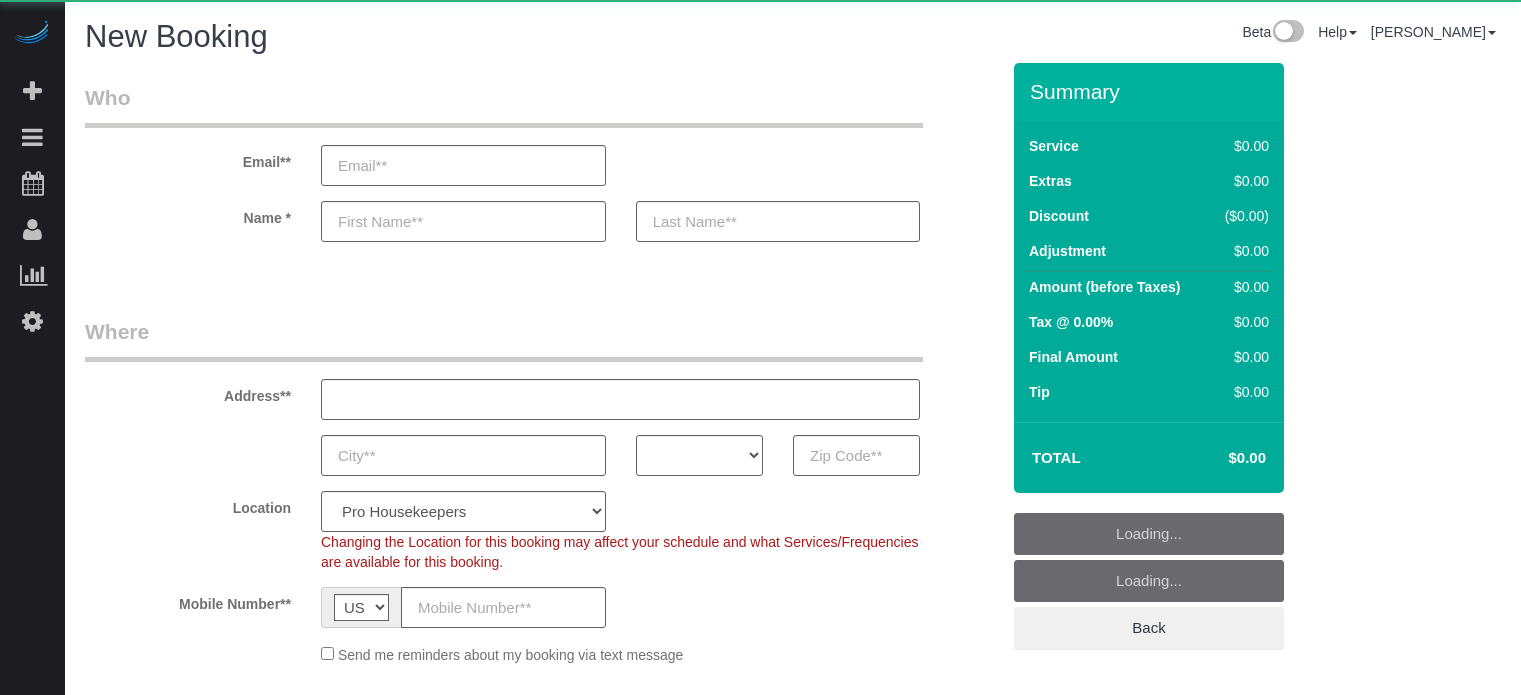 select on "4" 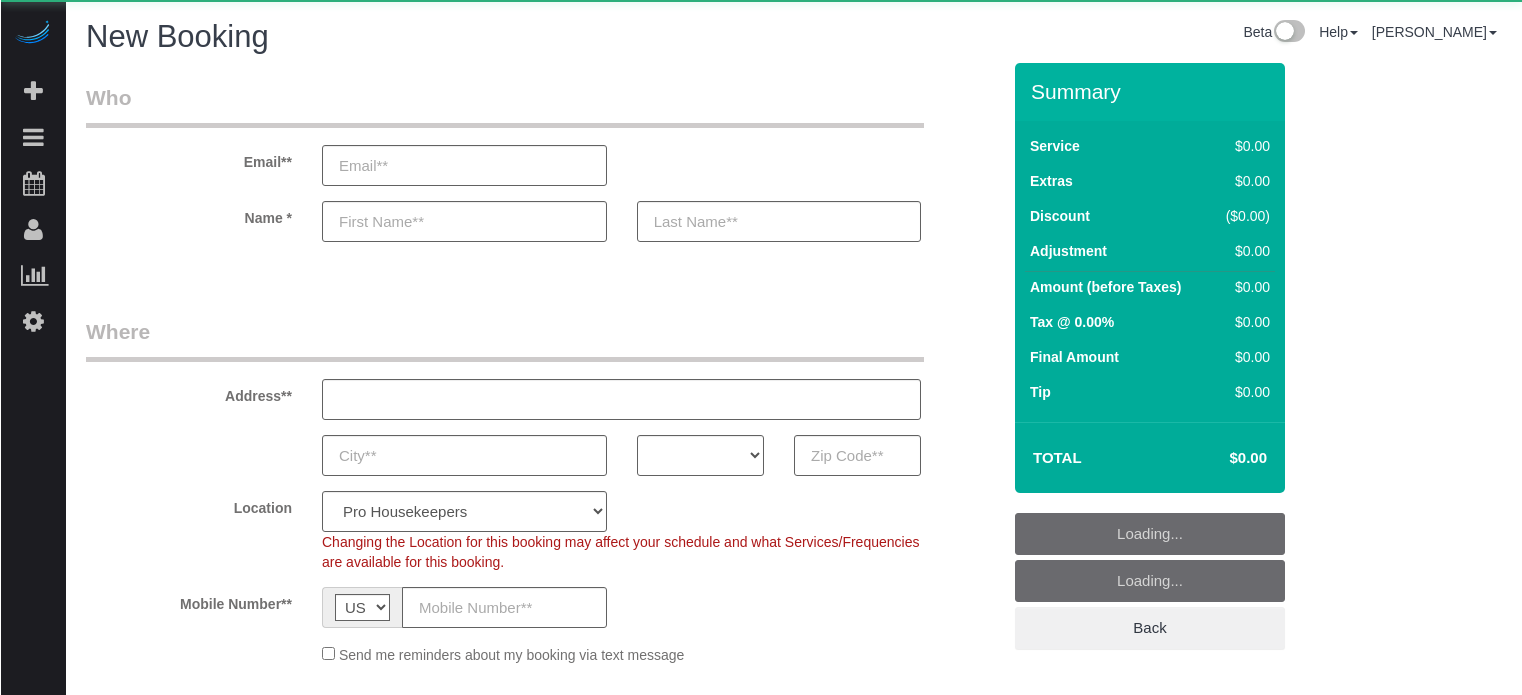 scroll, scrollTop: 0, scrollLeft: 0, axis: both 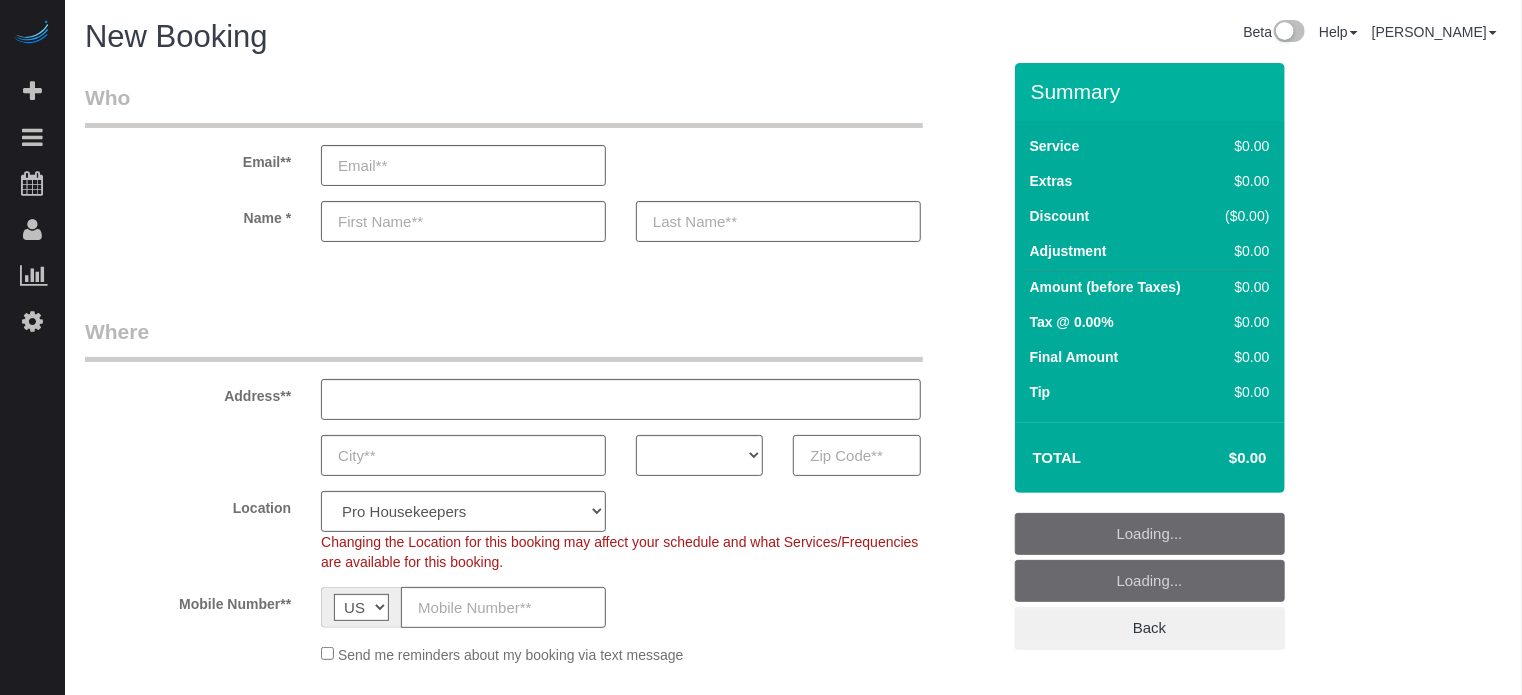 click at bounding box center [856, 455] 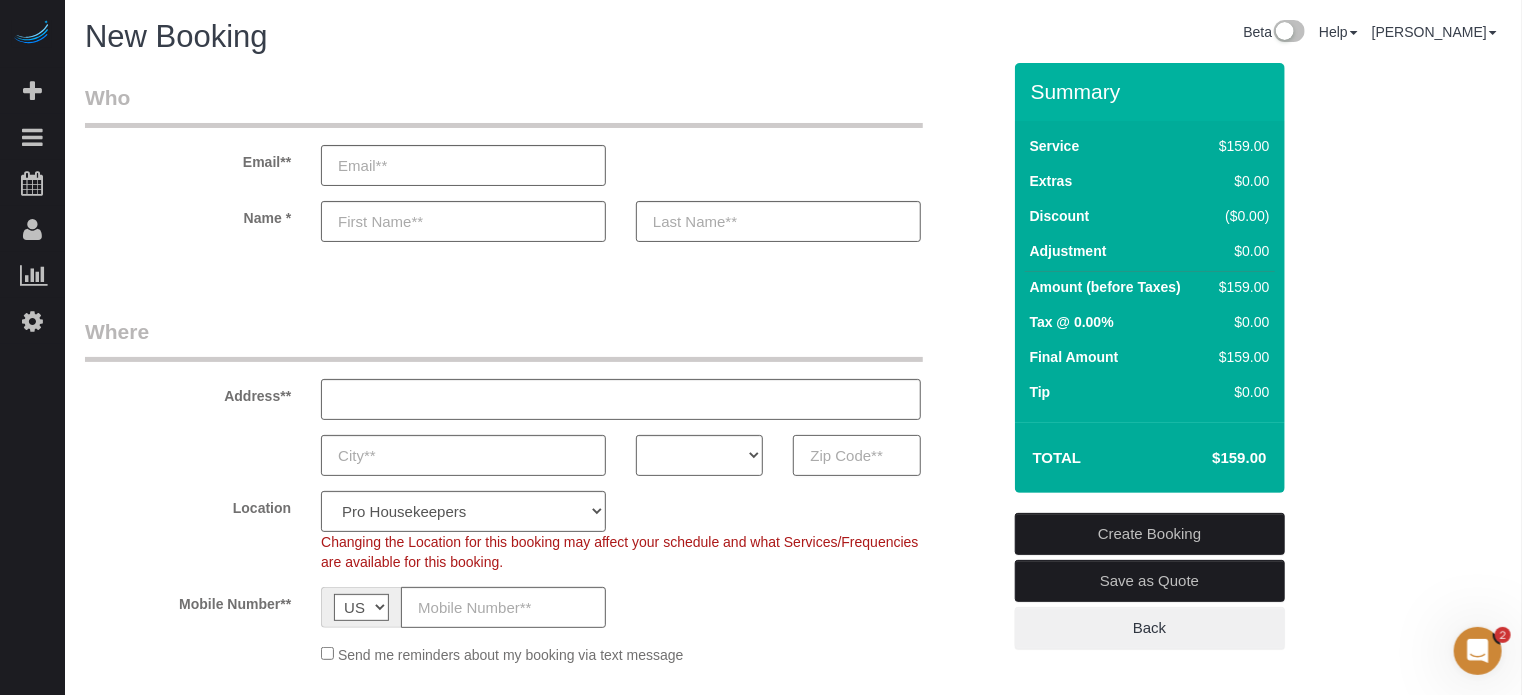 scroll, scrollTop: 0, scrollLeft: 0, axis: both 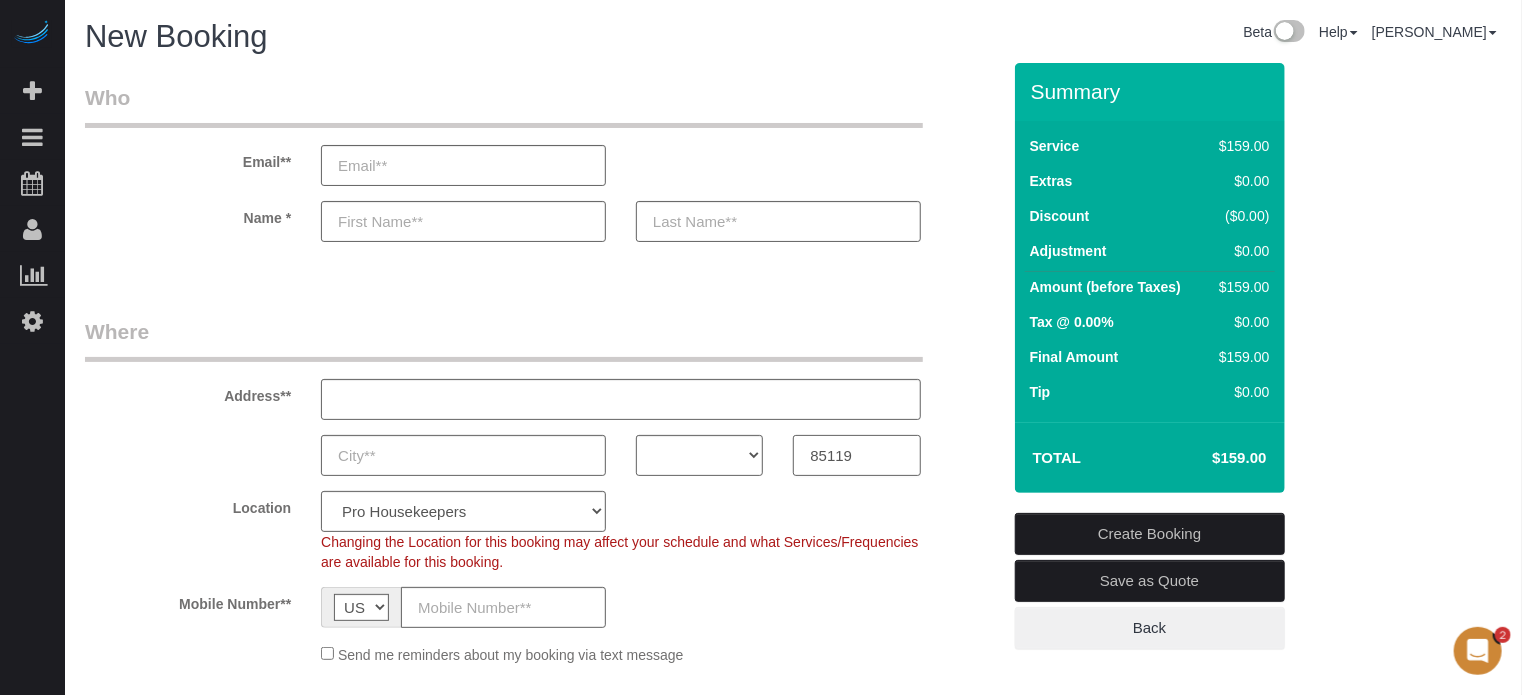 type on "85119" 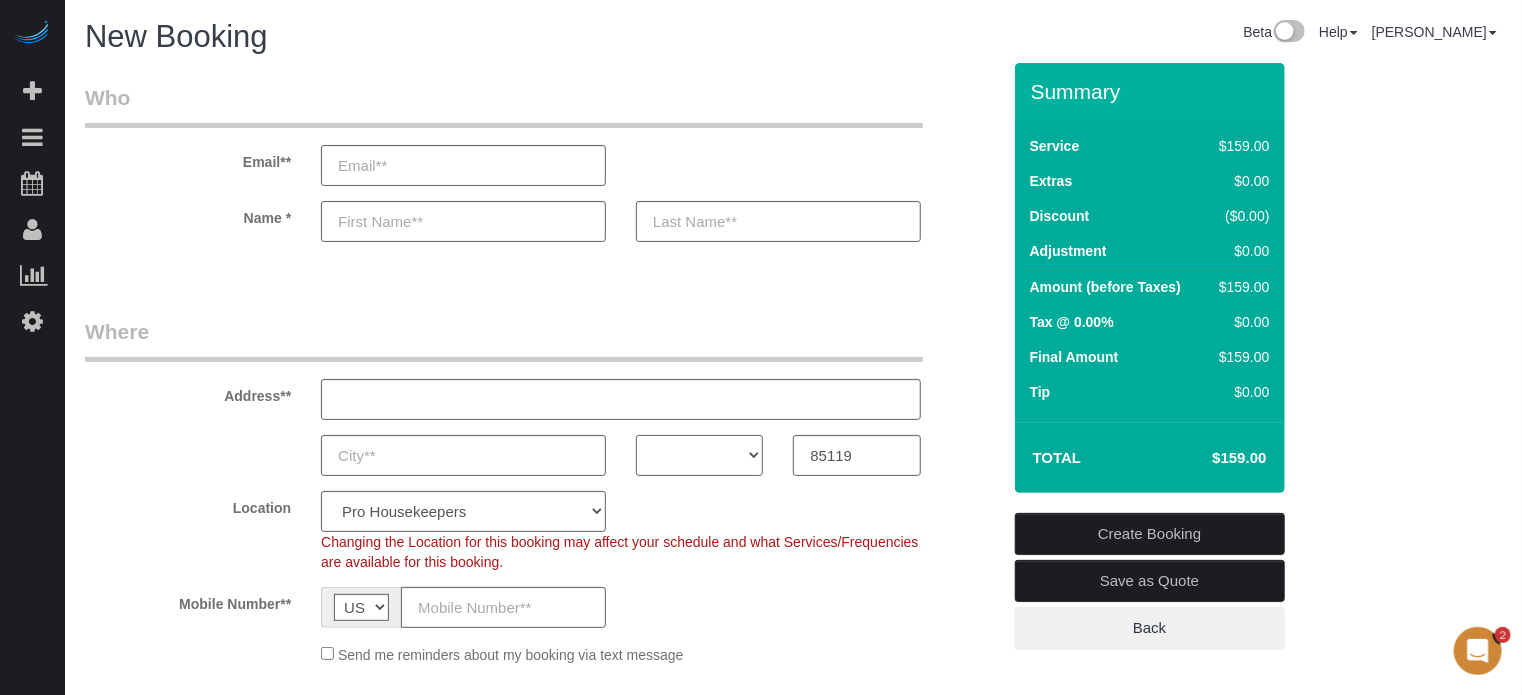 click on "AK
AL
AR
AZ
CA
CO
CT
DC
DE
[GEOGRAPHIC_DATA]
[GEOGRAPHIC_DATA]
HI
IA
ID
IL
IN
KS
[GEOGRAPHIC_DATA]
LA
MA
MD
ME
MI
[GEOGRAPHIC_DATA]
[GEOGRAPHIC_DATA]
MS
MT
[GEOGRAPHIC_DATA]
ND
NE
NH
[GEOGRAPHIC_DATA]
NM
NV
[GEOGRAPHIC_DATA]
[GEOGRAPHIC_DATA]
OK
OR
[GEOGRAPHIC_DATA]
[GEOGRAPHIC_DATA]
SC
SD
[GEOGRAPHIC_DATA]
[GEOGRAPHIC_DATA]
UT
VA
VT
[GEOGRAPHIC_DATA]
WI
WV
WY" at bounding box center [699, 455] 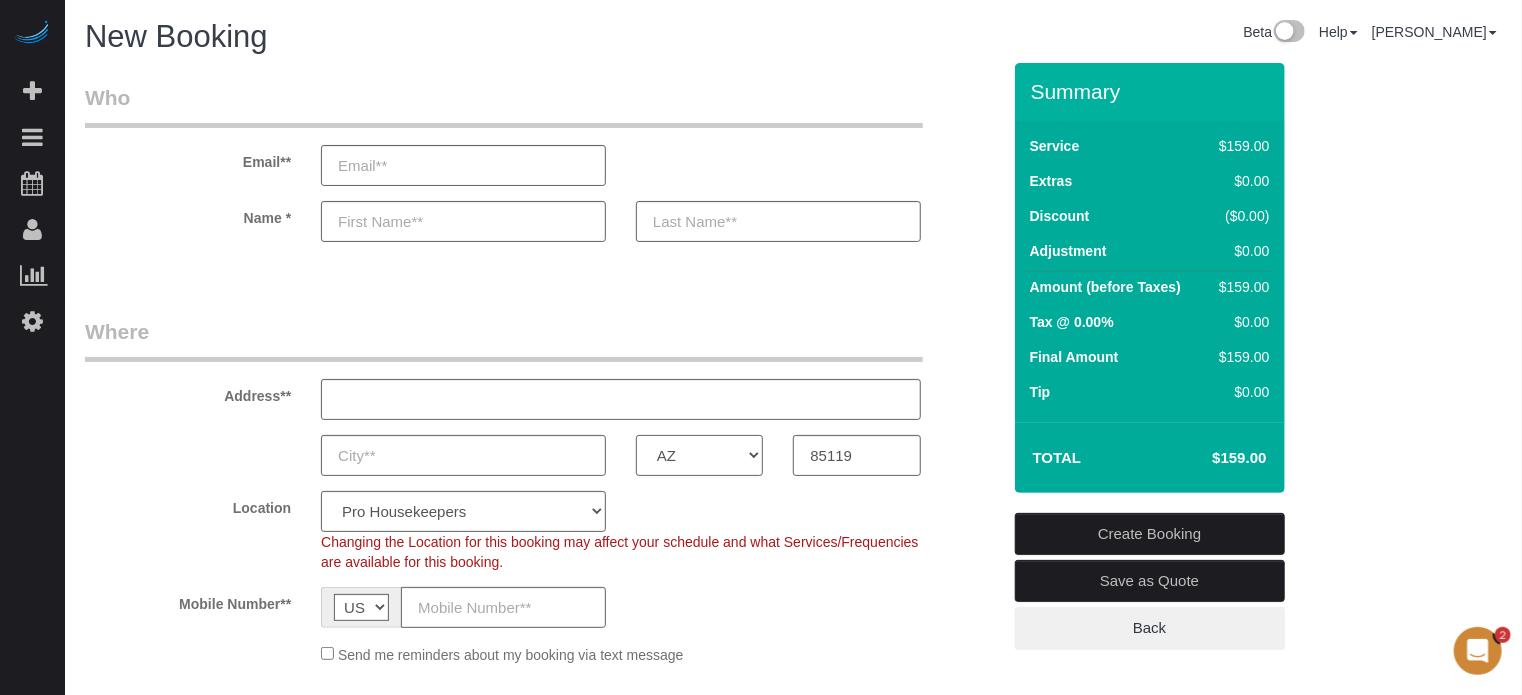 click on "AK
AL
AR
AZ
CA
CO
CT
DC
DE
[GEOGRAPHIC_DATA]
[GEOGRAPHIC_DATA]
HI
IA
ID
IL
IN
KS
[GEOGRAPHIC_DATA]
LA
MA
MD
ME
MI
[GEOGRAPHIC_DATA]
[GEOGRAPHIC_DATA]
MS
MT
[GEOGRAPHIC_DATA]
ND
NE
NH
[GEOGRAPHIC_DATA]
NM
NV
[GEOGRAPHIC_DATA]
[GEOGRAPHIC_DATA]
OK
OR
[GEOGRAPHIC_DATA]
[GEOGRAPHIC_DATA]
SC
SD
[GEOGRAPHIC_DATA]
[GEOGRAPHIC_DATA]
UT
VA
VT
[GEOGRAPHIC_DATA]
WI
WV
WY" at bounding box center (699, 455) 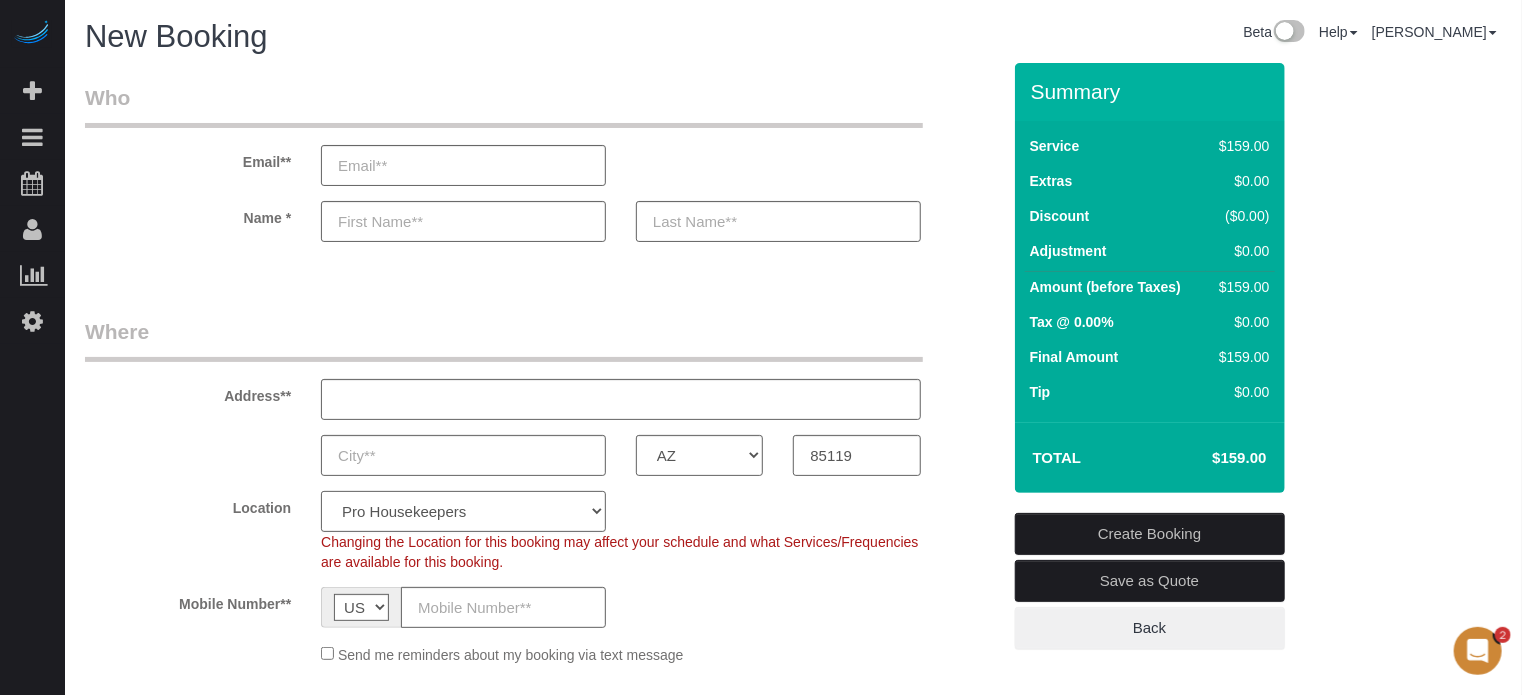 click on "Pro Housekeepers [GEOGRAPHIC_DATA] [GEOGRAPHIC_DATA] [GEOGRAPHIC_DATA] [GEOGRAPHIC_DATA] [GEOGRAPHIC_DATA] [GEOGRAPHIC_DATA] [GEOGRAPHIC_DATA] [GEOGRAPHIC_DATA] [GEOGRAPHIC_DATA] [GEOGRAPHIC_DATA] [GEOGRAPHIC_DATA] [US_STATE] [GEOGRAPHIC_DATA] [GEOGRAPHIC_DATA] Area [GEOGRAPHIC_DATA] Area [GEOGRAPHIC_DATA] [GEOGRAPHIC_DATA] Area [GEOGRAPHIC_DATA] [GEOGRAPHIC_DATA] [GEOGRAPHIC_DATA] [GEOGRAPHIC_DATA] Area [GEOGRAPHIC_DATA] [GEOGRAPHIC_DATA] [GEOGRAPHIC_DATA] Area [GEOGRAPHIC_DATA] [GEOGRAPHIC_DATA] [US_STATE] [GEOGRAPHIC_DATA]" 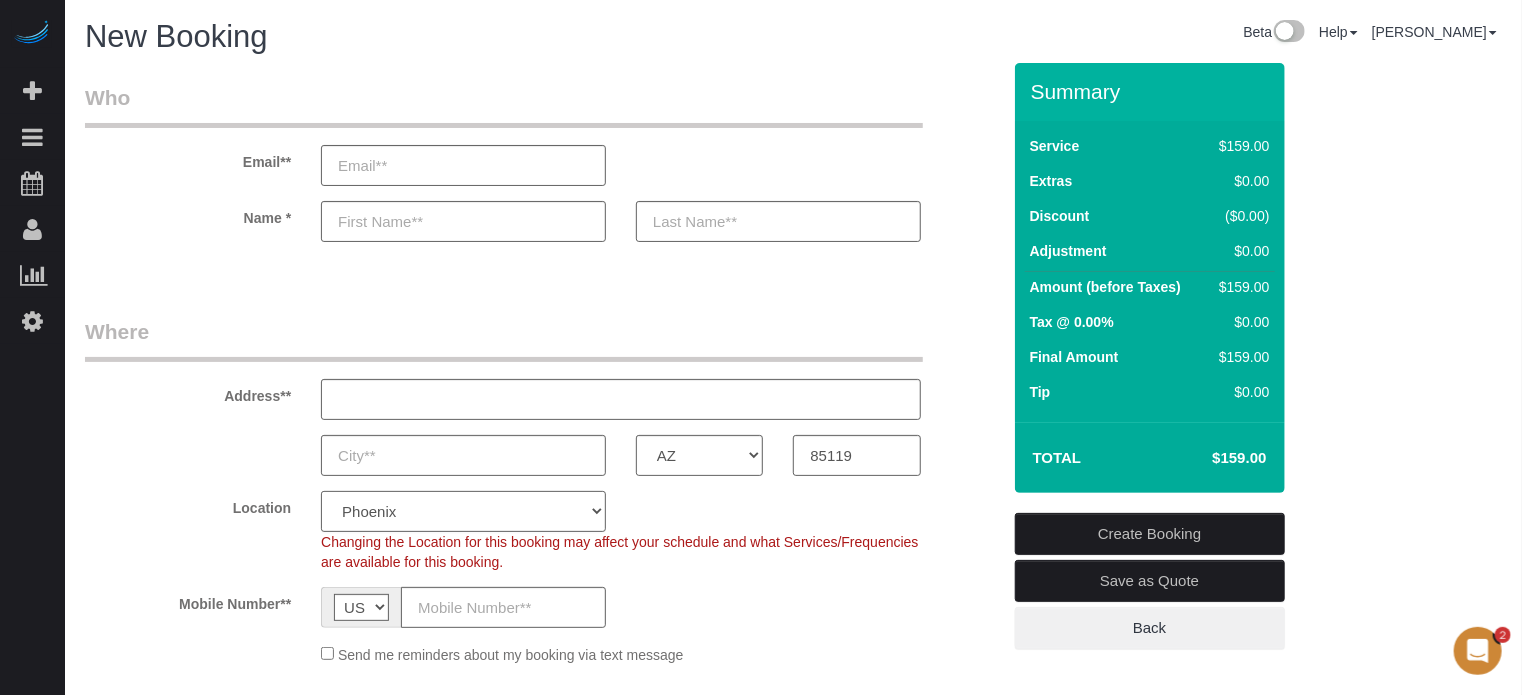 click on "Pro Housekeepers [GEOGRAPHIC_DATA] [GEOGRAPHIC_DATA] [GEOGRAPHIC_DATA] [GEOGRAPHIC_DATA] [GEOGRAPHIC_DATA] [GEOGRAPHIC_DATA] [GEOGRAPHIC_DATA] [GEOGRAPHIC_DATA] [GEOGRAPHIC_DATA] [GEOGRAPHIC_DATA] [GEOGRAPHIC_DATA] [US_STATE] [GEOGRAPHIC_DATA] [GEOGRAPHIC_DATA] Area [GEOGRAPHIC_DATA] Area [GEOGRAPHIC_DATA] [GEOGRAPHIC_DATA] Area [GEOGRAPHIC_DATA] [GEOGRAPHIC_DATA] [GEOGRAPHIC_DATA] [GEOGRAPHIC_DATA] Area [GEOGRAPHIC_DATA] [GEOGRAPHIC_DATA] [GEOGRAPHIC_DATA] Area [GEOGRAPHIC_DATA] [GEOGRAPHIC_DATA] [US_STATE] [GEOGRAPHIC_DATA]" 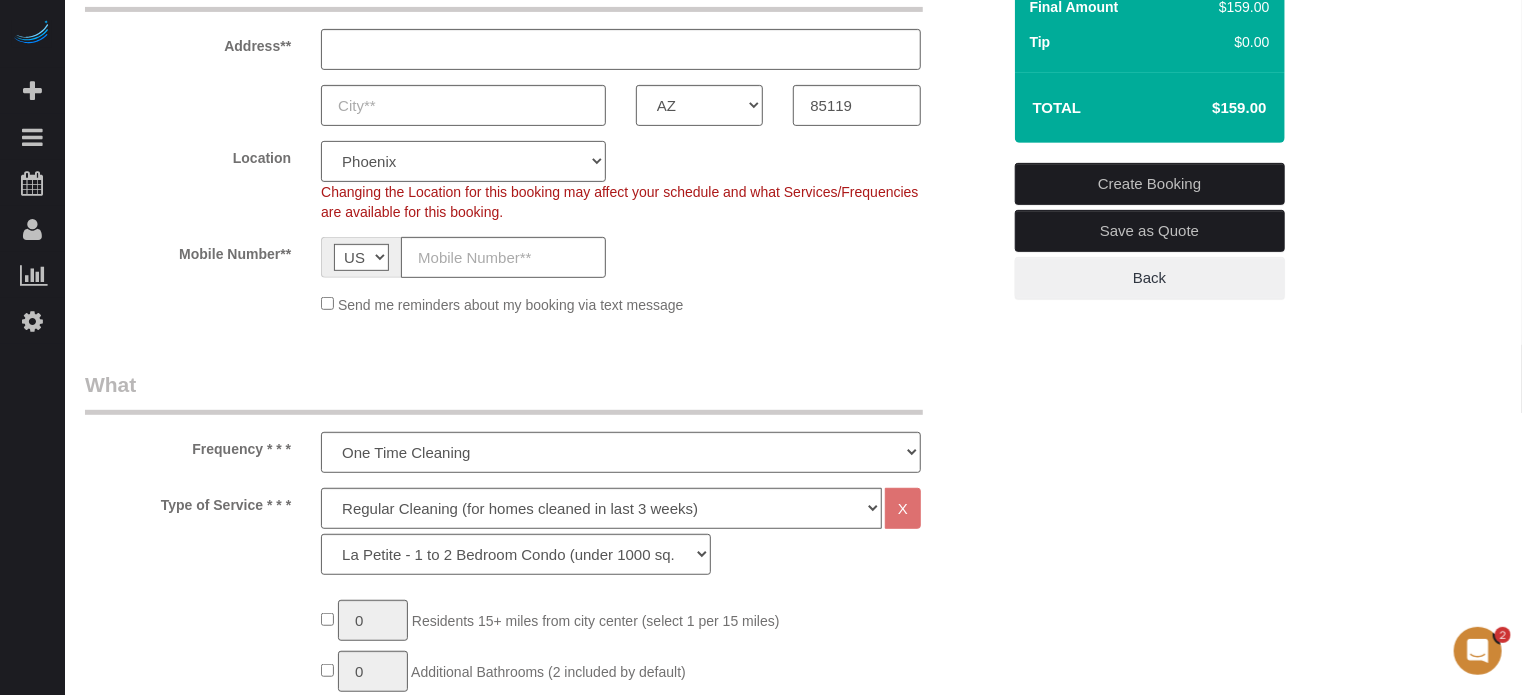 scroll, scrollTop: 400, scrollLeft: 0, axis: vertical 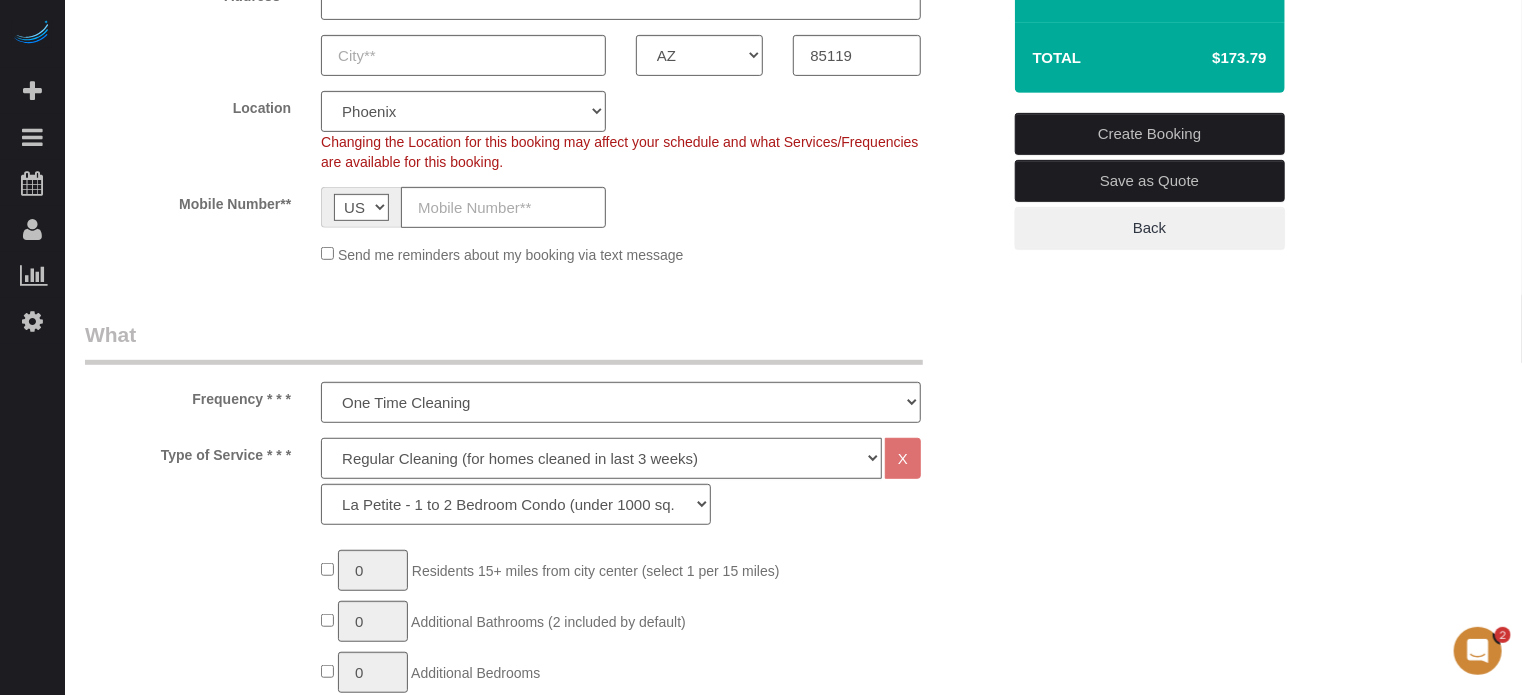 click on "Deep Cleaning (for homes that have not been cleaned in 3+ weeks) Spruce Regular Cleaning (for homes cleaned in last 3 weeks) Moving Cleanup (to clean home for new tenants) Post Construction Cleaning Vacation Rental Cleaning Hourly" 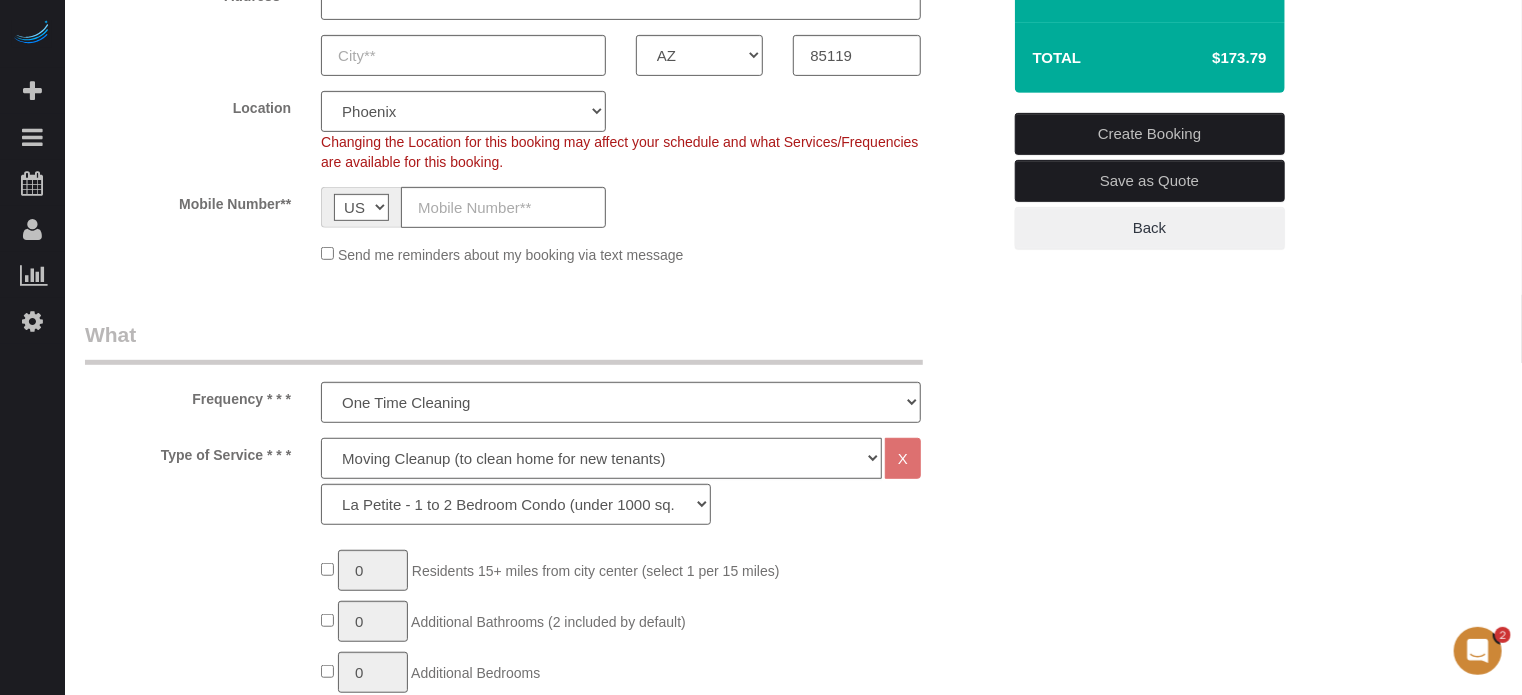 click on "Deep Cleaning (for homes that have not been cleaned in 3+ weeks) Spruce Regular Cleaning (for homes cleaned in last 3 weeks) Moving Cleanup (to clean home for new tenants) Post Construction Cleaning Vacation Rental Cleaning Hourly" 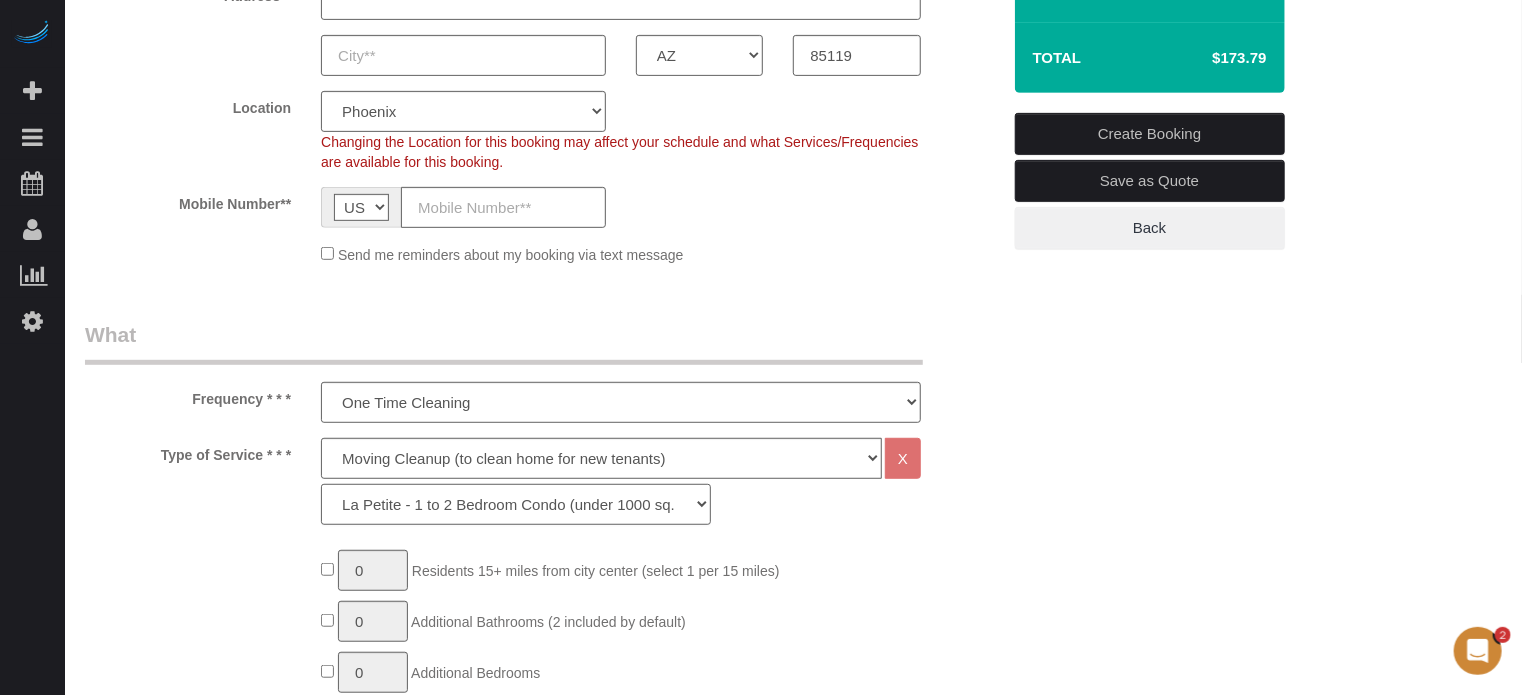 click on "La Petite - 1 to 2 Bedroom Condo (under 1000 sq. ft.) La Petite II - 2 Bedroom 2 Bath Home/Condo ([DATE]-[DATE] sq. ft.) Le Milieu - 3 Bedroom 2 Bath Home (under 1800 sq. ft.) Le Milieu - 4 Bedroom 2 Bath Home (under 1800 sq. ft.) Grand - 5 Bedroom 2 Bath Home (under 2250 sq. ft.) Très Grand - 6 Bedroom 2 Bath Home (under 3000 sq. ft.)" 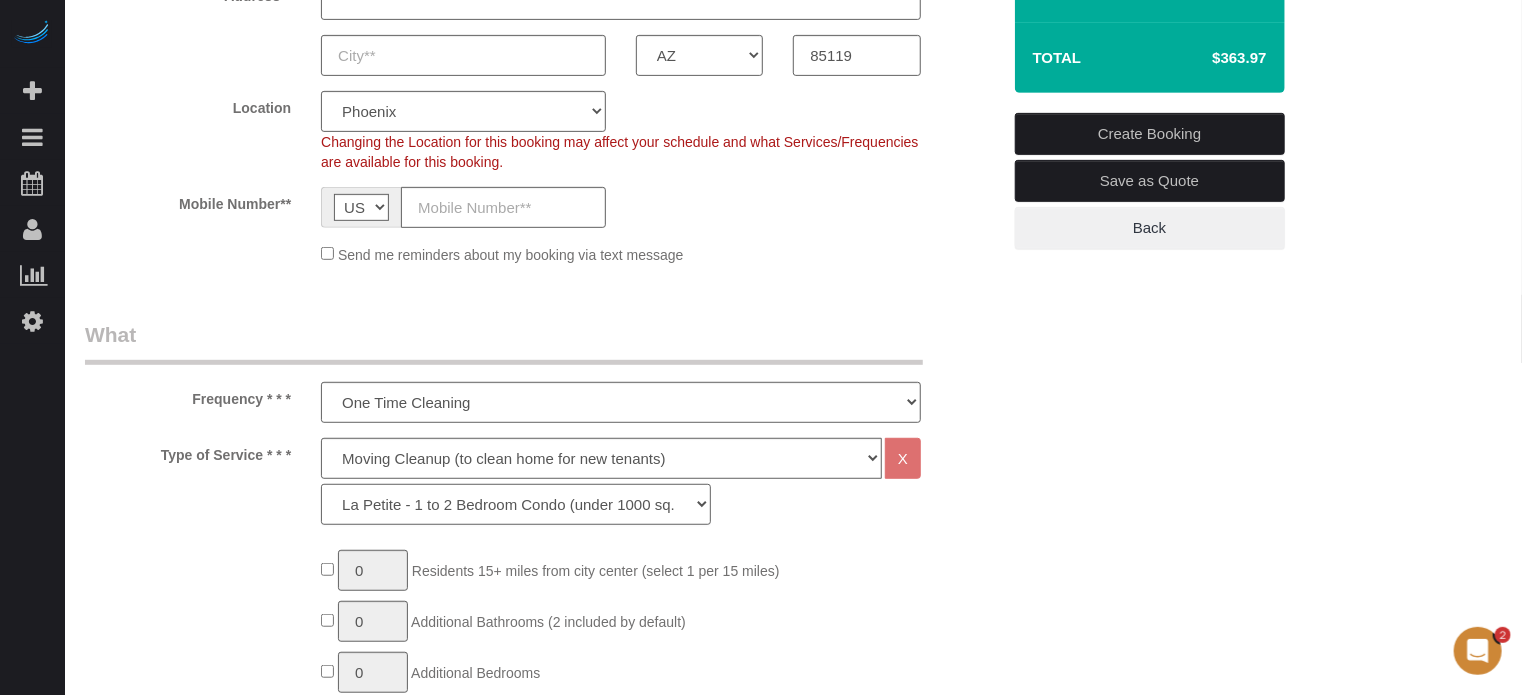 select on "162" 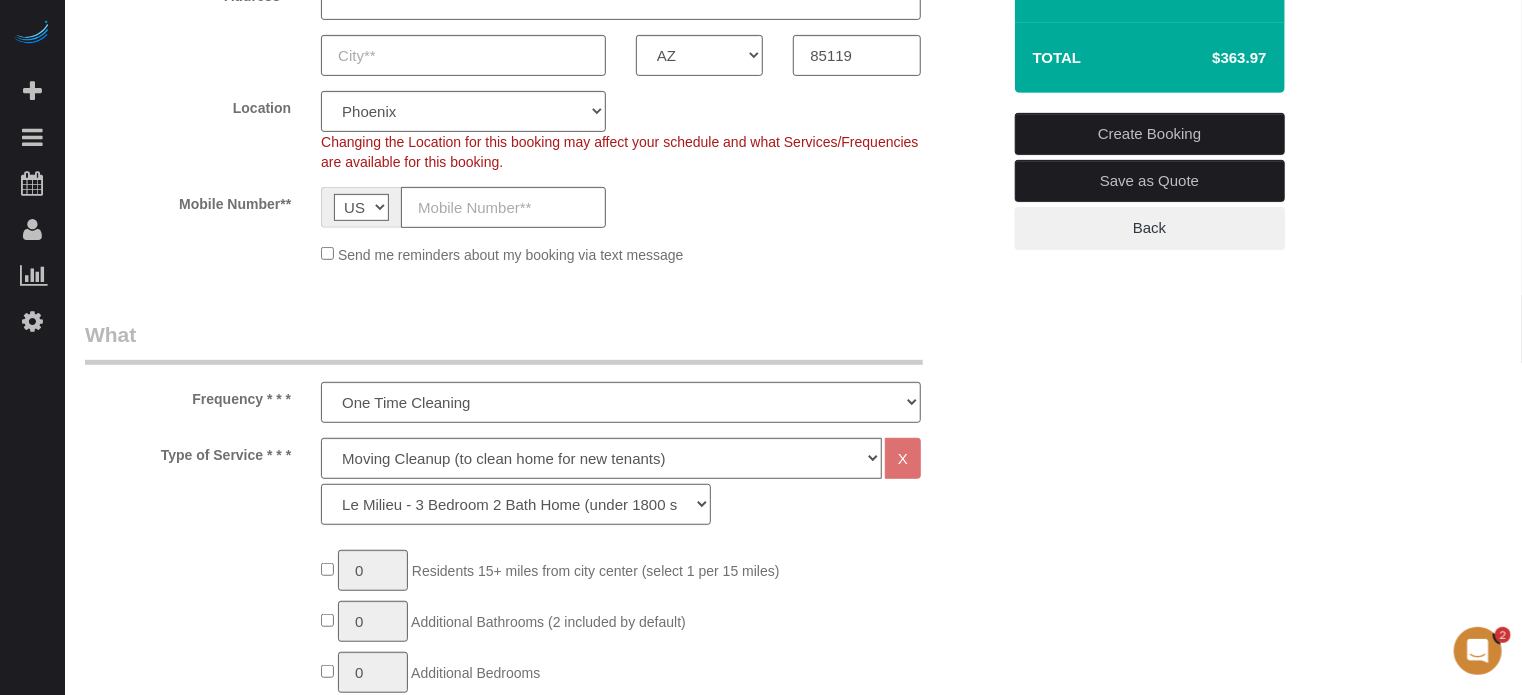 click on "La Petite - 1 to 2 Bedroom Condo (under 1000 sq. ft.) La Petite II - 2 Bedroom 2 Bath Home/Condo ([DATE]-[DATE] sq. ft.) Le Milieu - 3 Bedroom 2 Bath Home (under 1800 sq. ft.) Le Milieu - 4 Bedroom 2 Bath Home (under 1800 sq. ft.) Grand - 5 Bedroom 2 Bath Home (under 2250 sq. ft.) Très Grand - 6 Bedroom 2 Bath Home (under 3000 sq. ft.)" 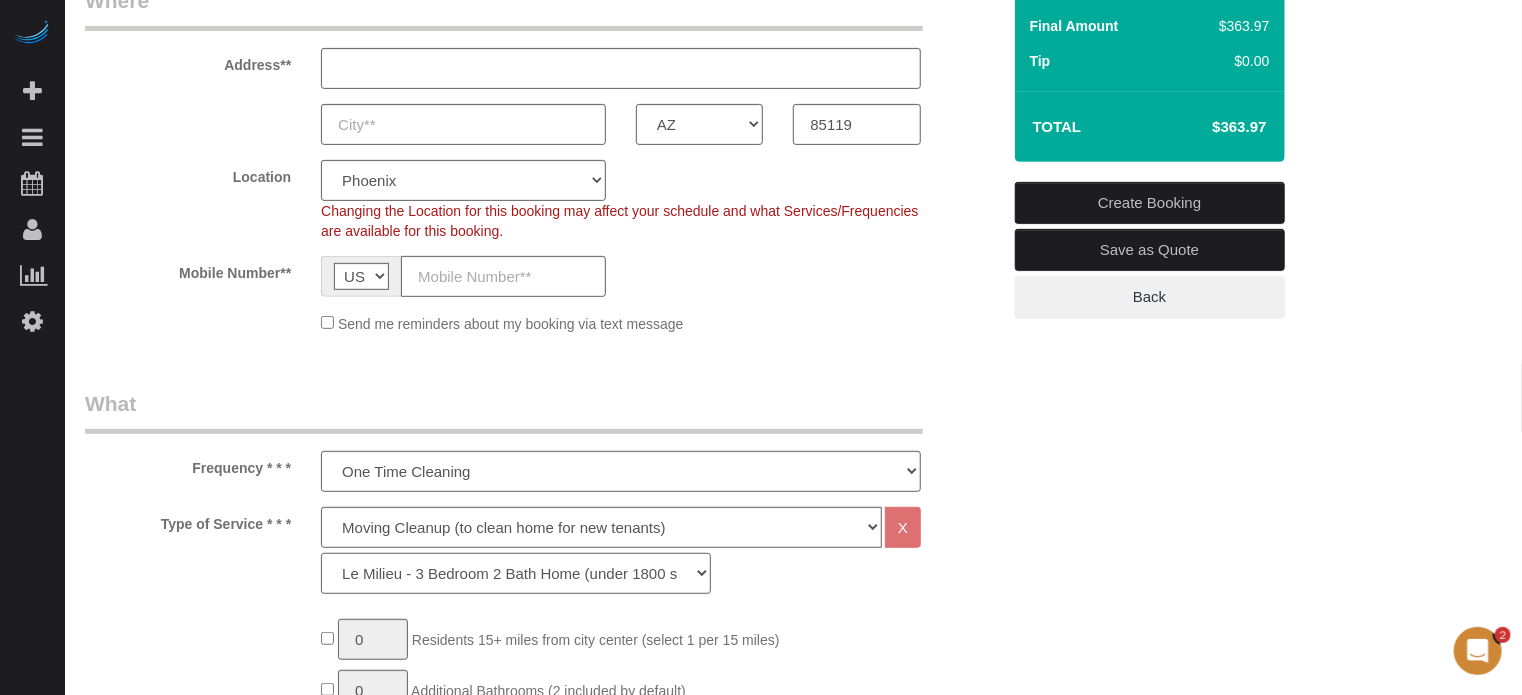 scroll, scrollTop: 300, scrollLeft: 0, axis: vertical 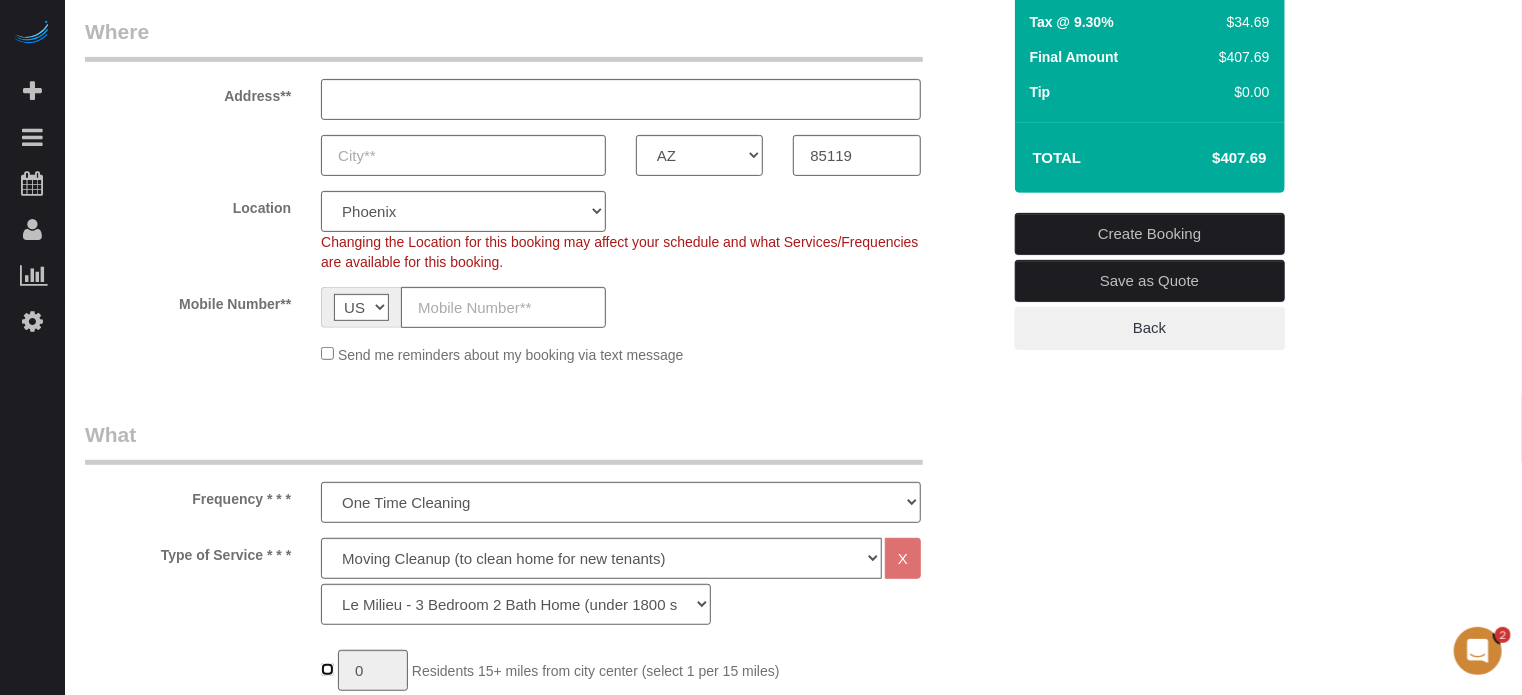 type on "1" 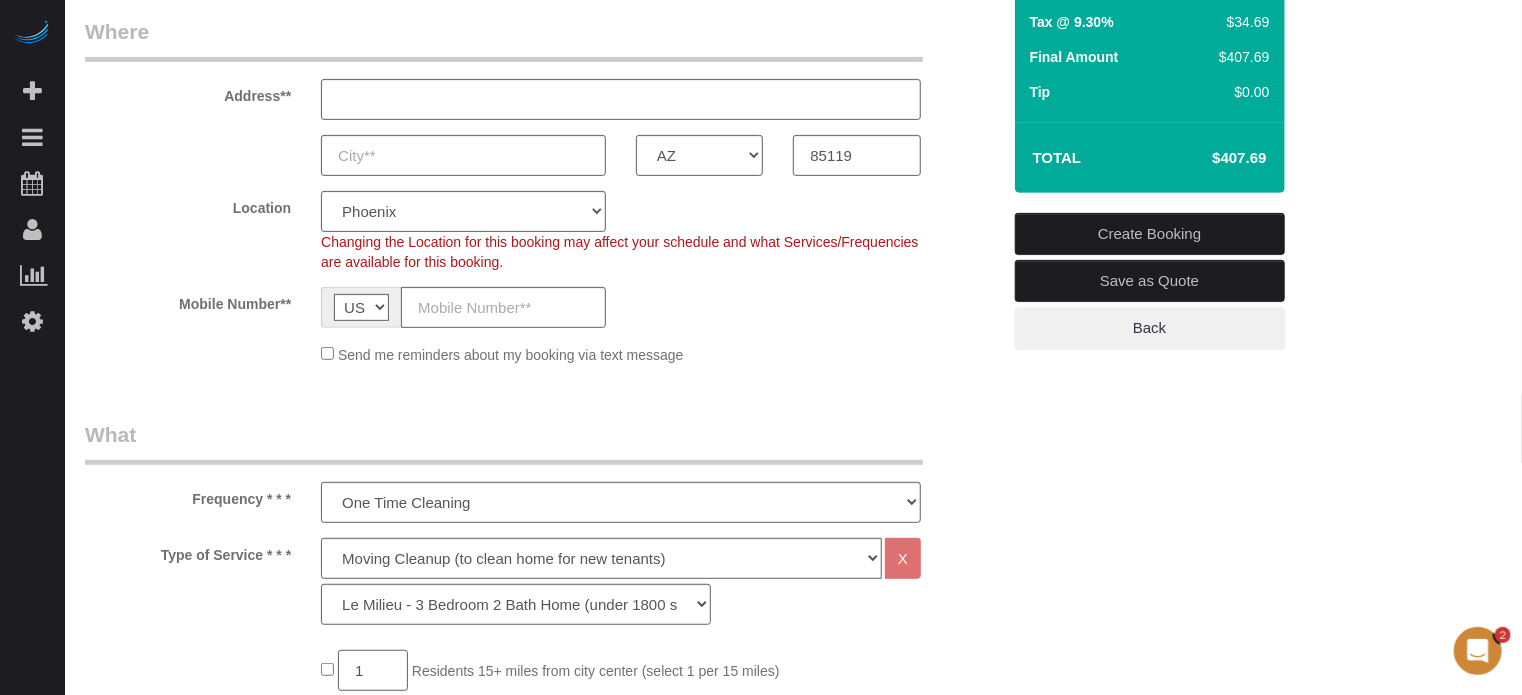 click on "1" 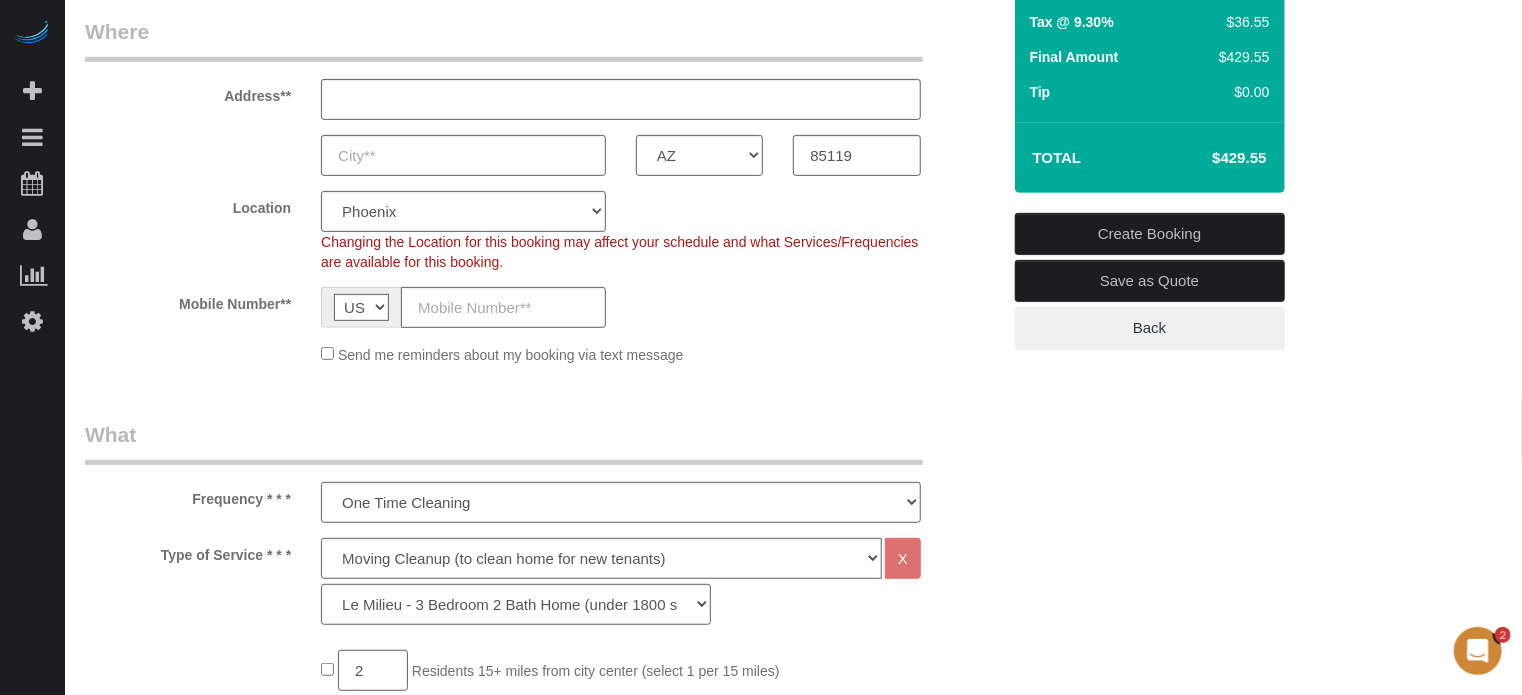 type on "2" 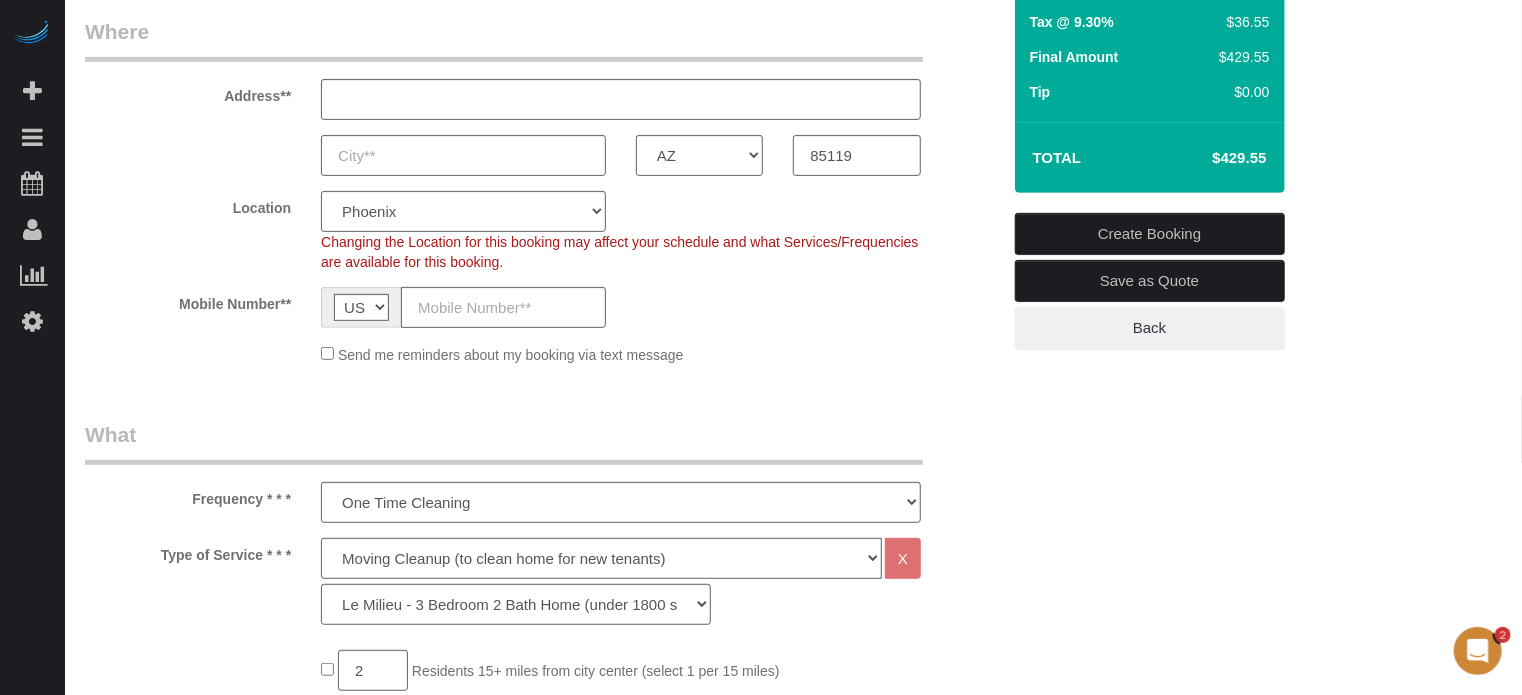 click on "Type of Service * * *
Deep Cleaning (for homes that have not been cleaned in 3+ weeks) Spruce Regular Cleaning (for homes cleaned in last 3 weeks) Moving Cleanup (to clean home for new tenants) Post Construction Cleaning Vacation Rental Cleaning Hourly
X
La Petite - 1 to 2 Bedroom Condo (under 1000 sq. ft.) La Petite II - 2 Bedroom 2 Bath Home/Condo (1001-1500 sq. ft.) Le Milieu - 3 Bedroom 2 Bath Home (under 1800 sq. ft.) Le Milieu - 4 Bedroom 2 Bath Home (under 1800 sq. ft.) Grand - 5 Bedroom 2 Bath Home (under 2250 sq. ft.) Très Grand - 6 Bedroom 2 Bath Home (under 3000 sq. ft.)" 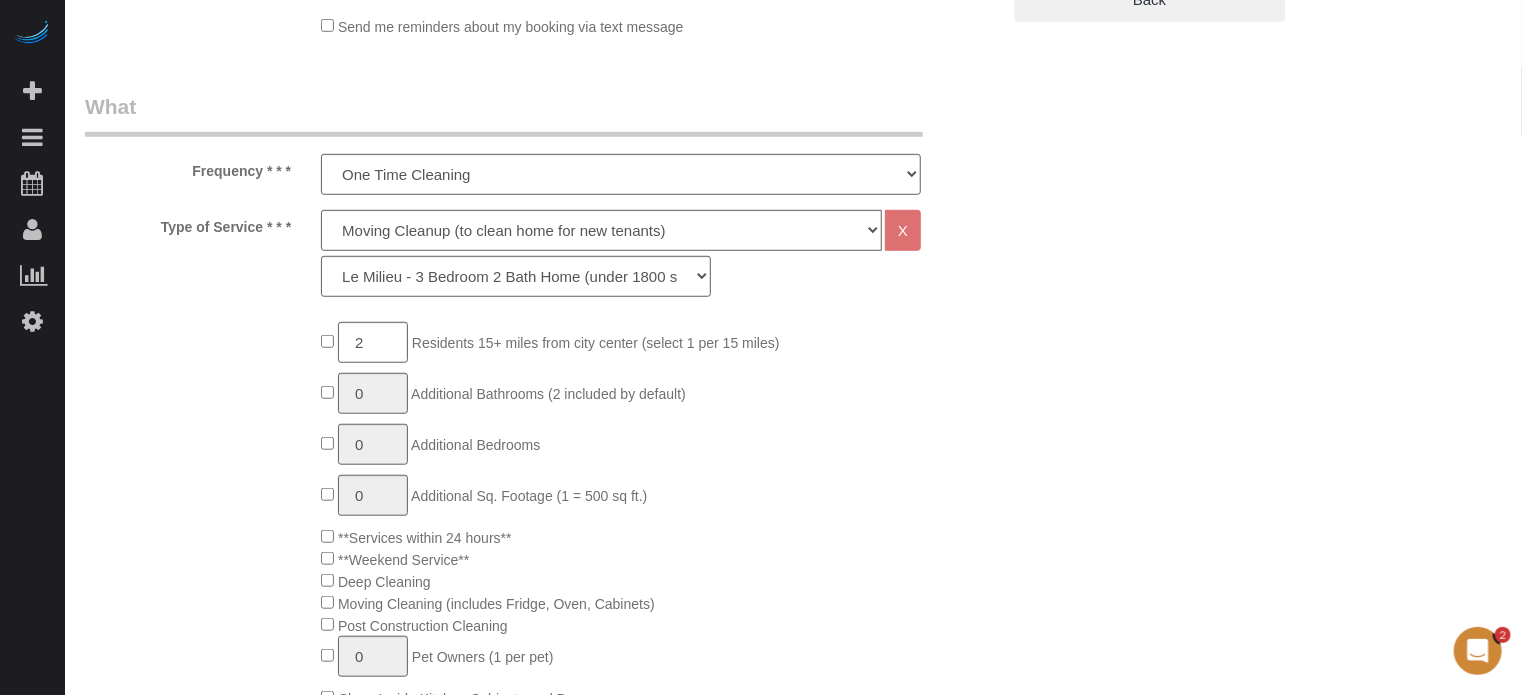 scroll, scrollTop: 600, scrollLeft: 0, axis: vertical 